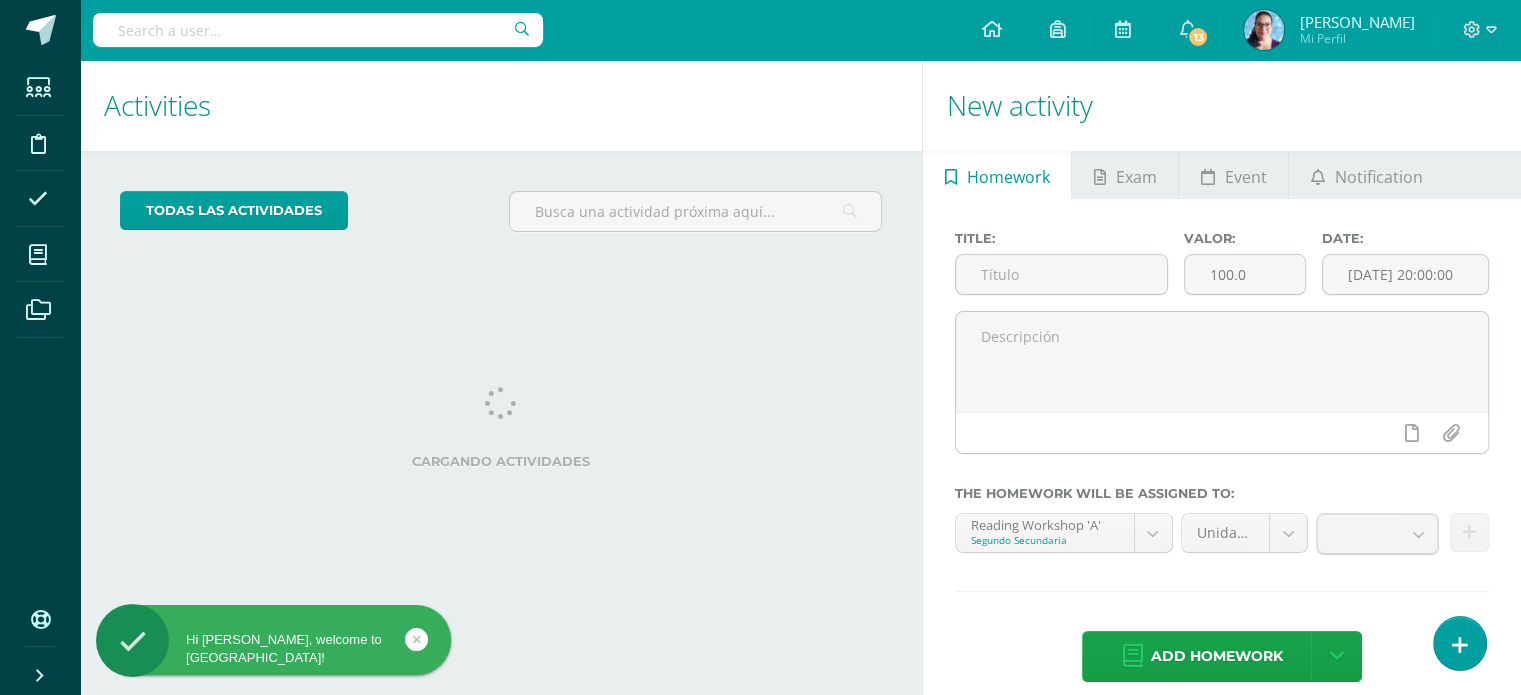 scroll, scrollTop: 0, scrollLeft: 0, axis: both 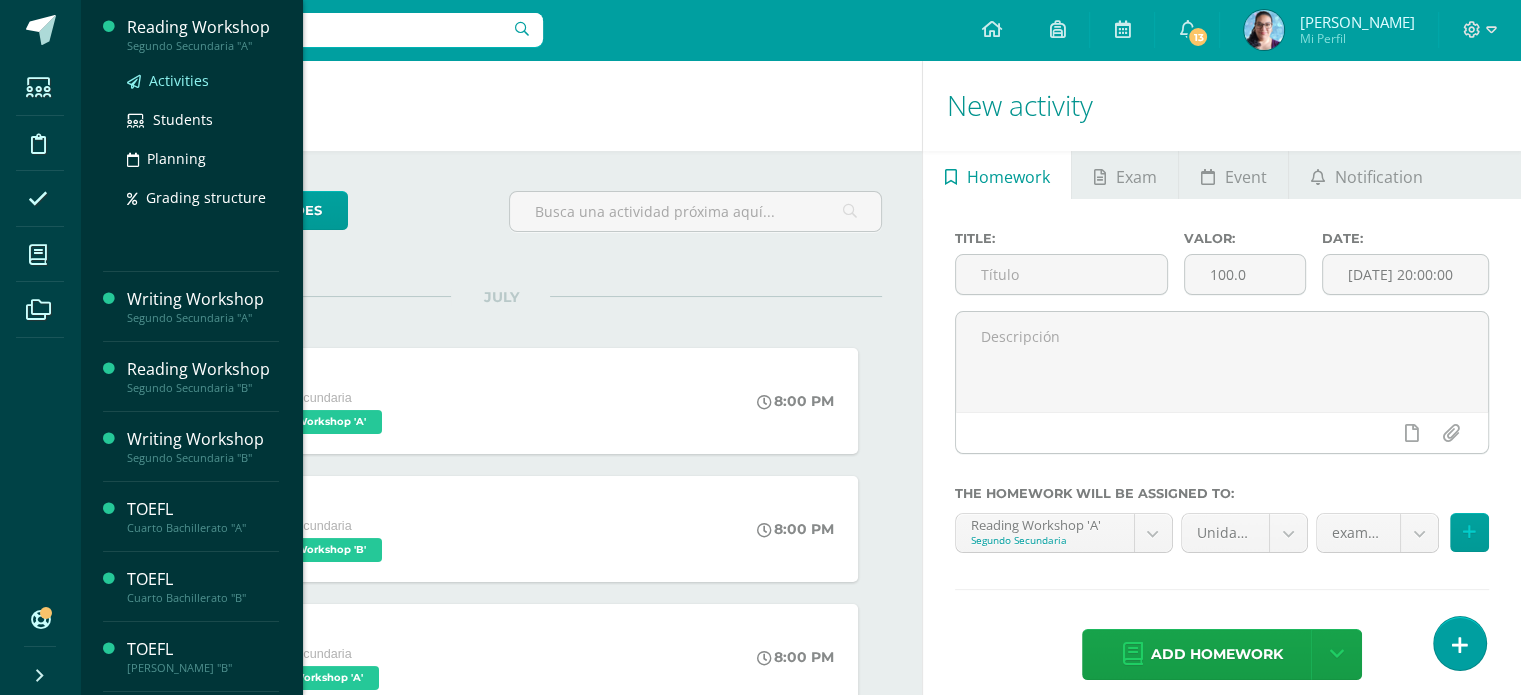 click on "Activities" at bounding box center (179, 80) 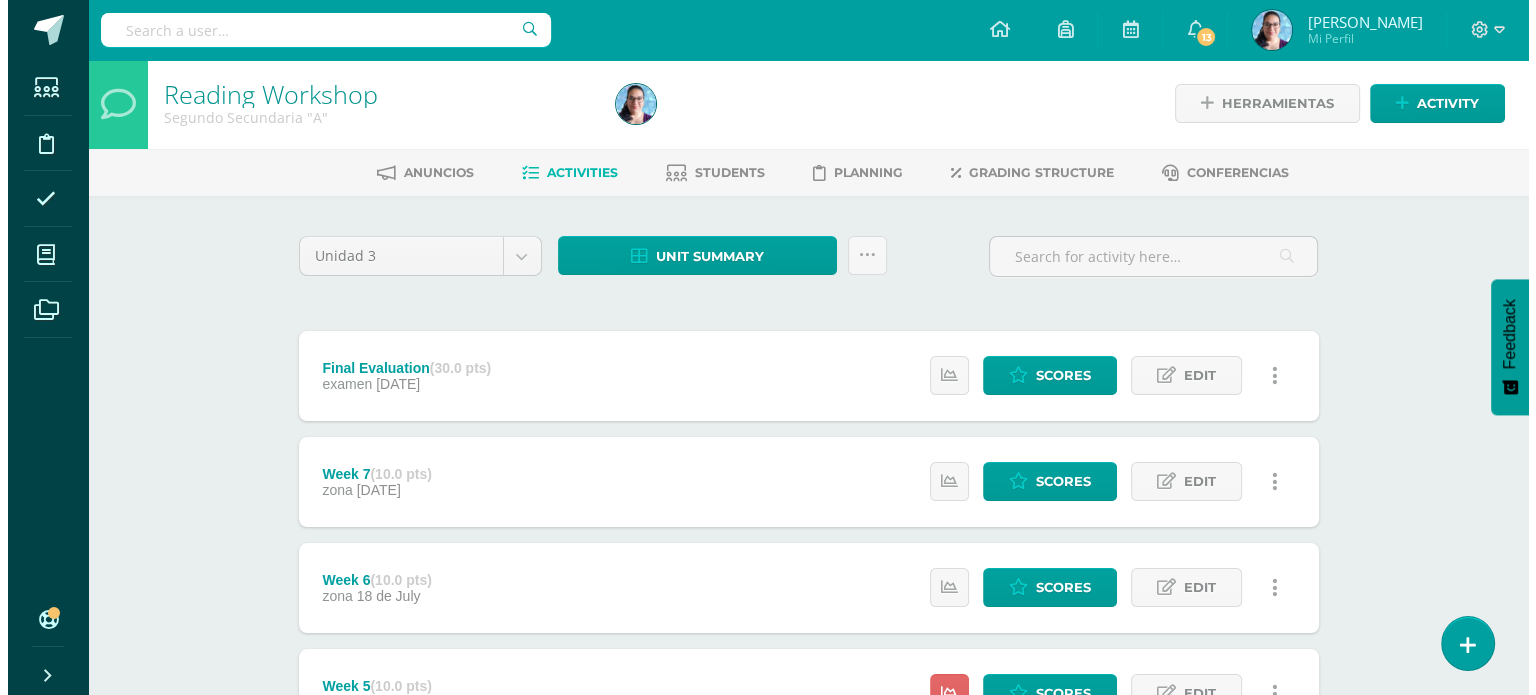 scroll, scrollTop: 0, scrollLeft: 0, axis: both 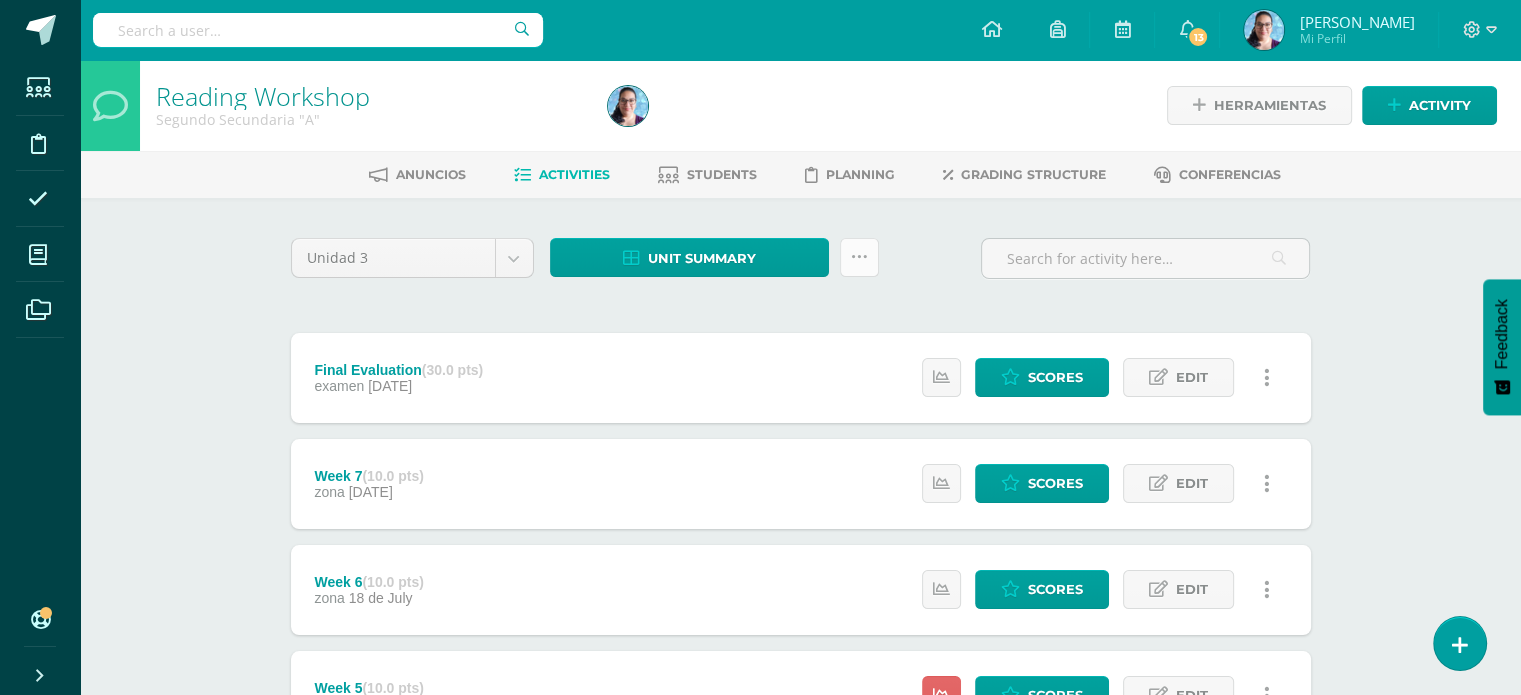 click at bounding box center (859, 257) 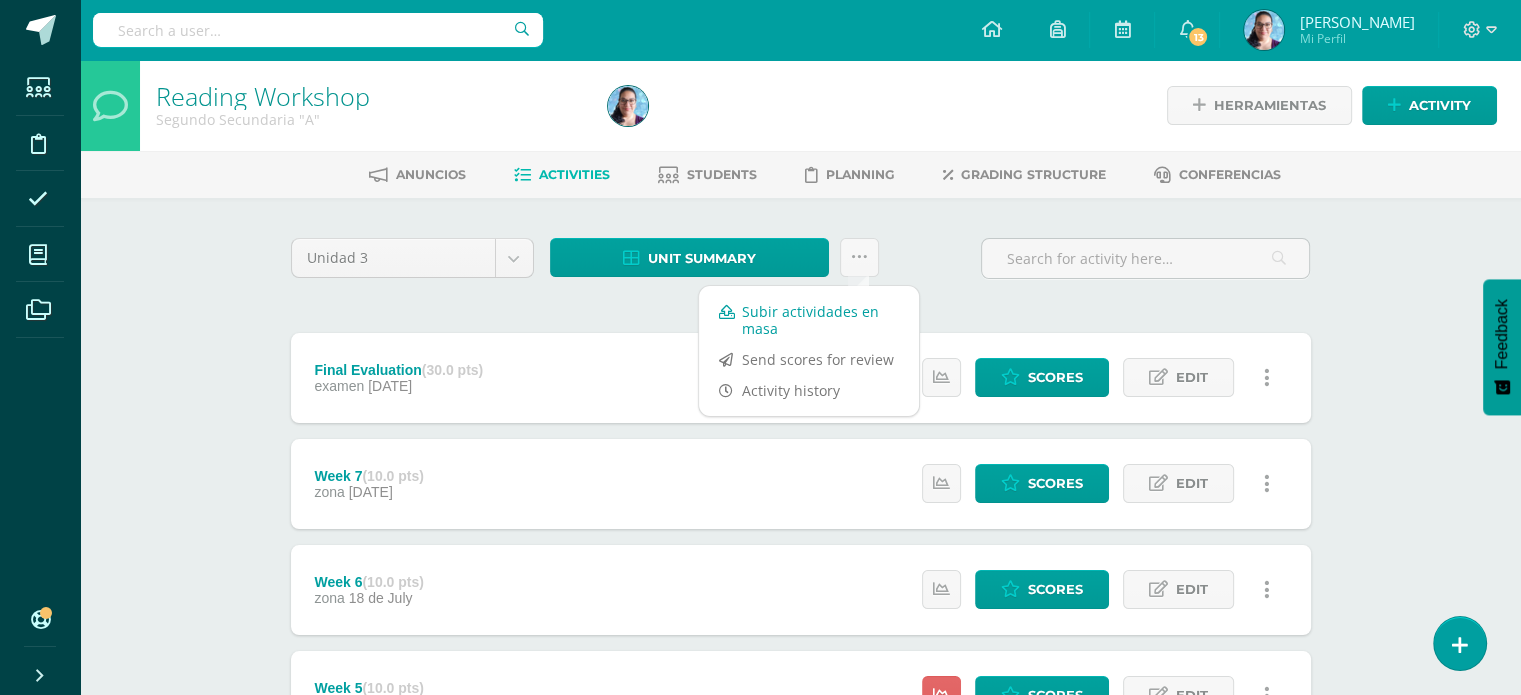 click on "Subir actividades en masa" at bounding box center (809, 320) 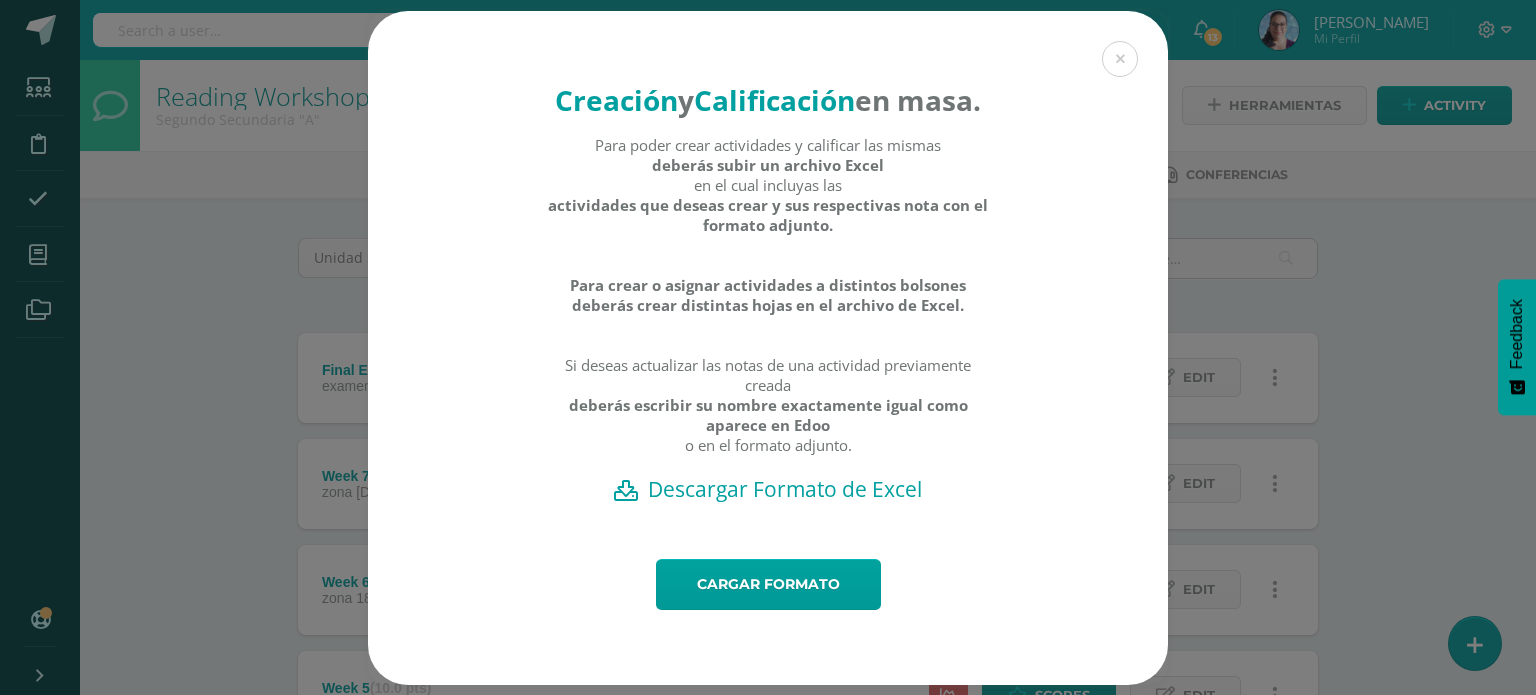 click on "Descargar Formato de Excel" at bounding box center [768, 489] 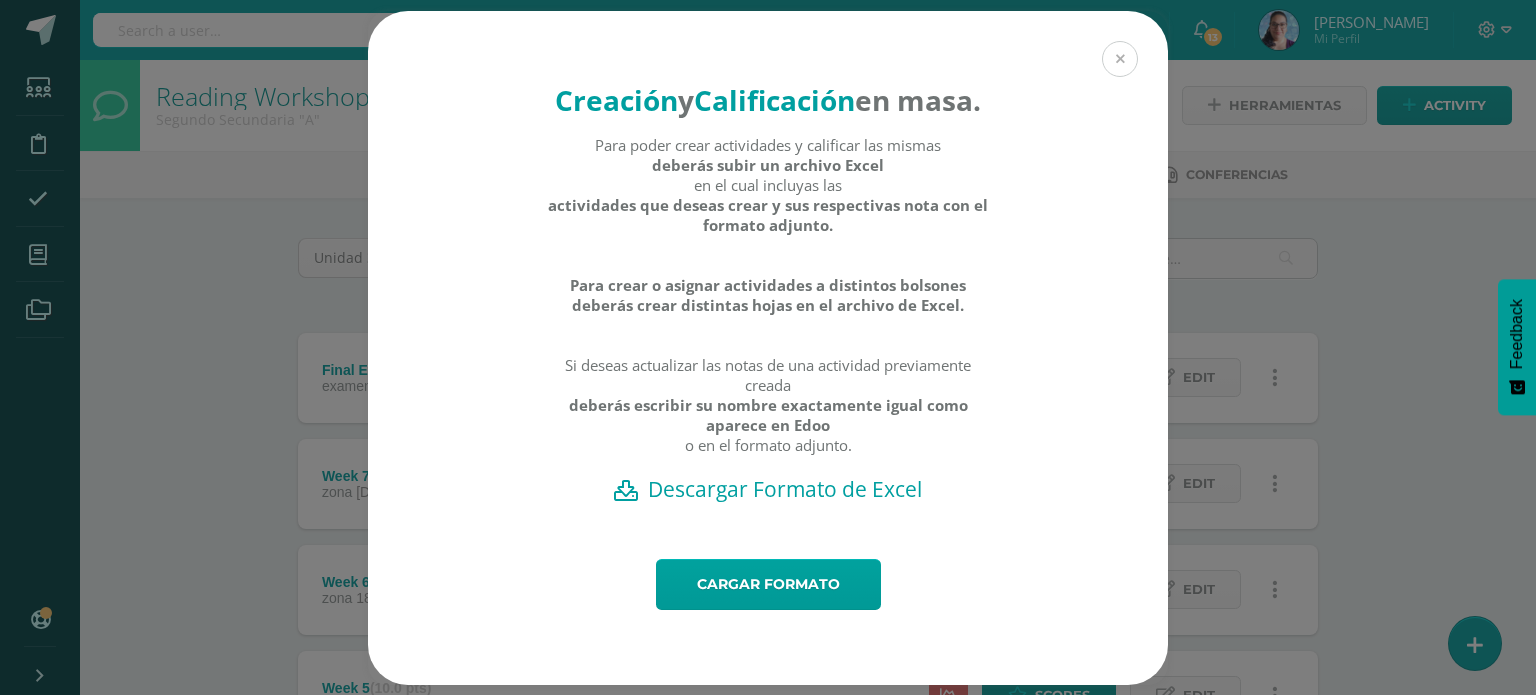 click at bounding box center (1120, 59) 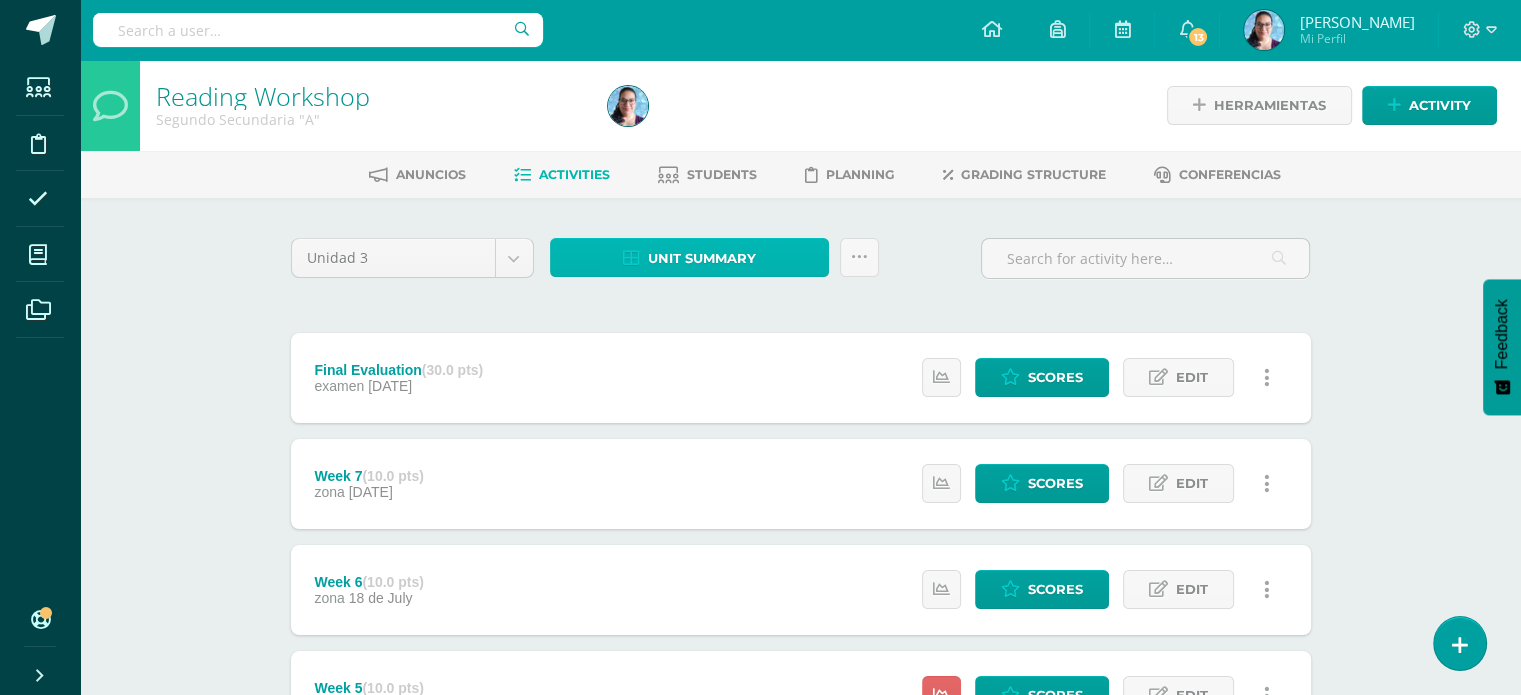 click on "Unit summary" at bounding box center [689, 257] 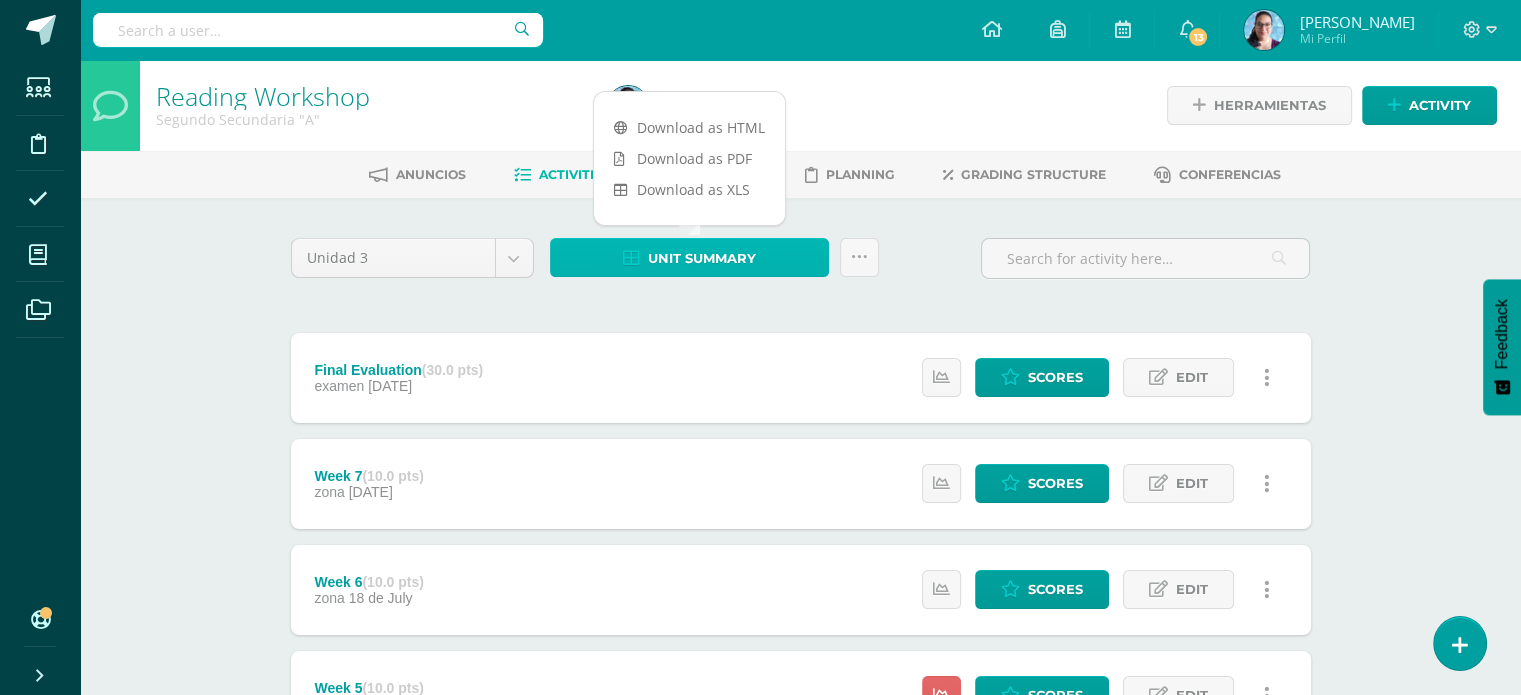 click on "Unit summary" at bounding box center [702, 258] 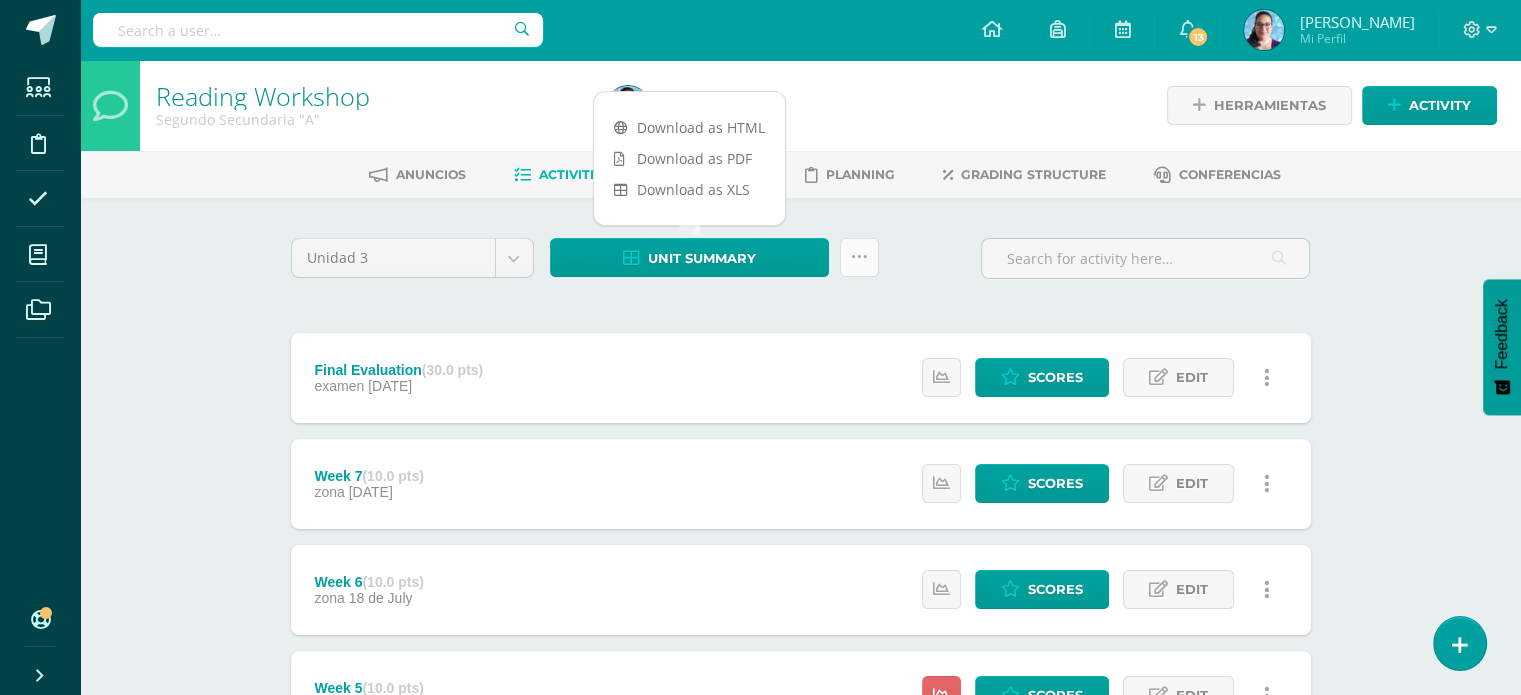 click at bounding box center [859, 257] 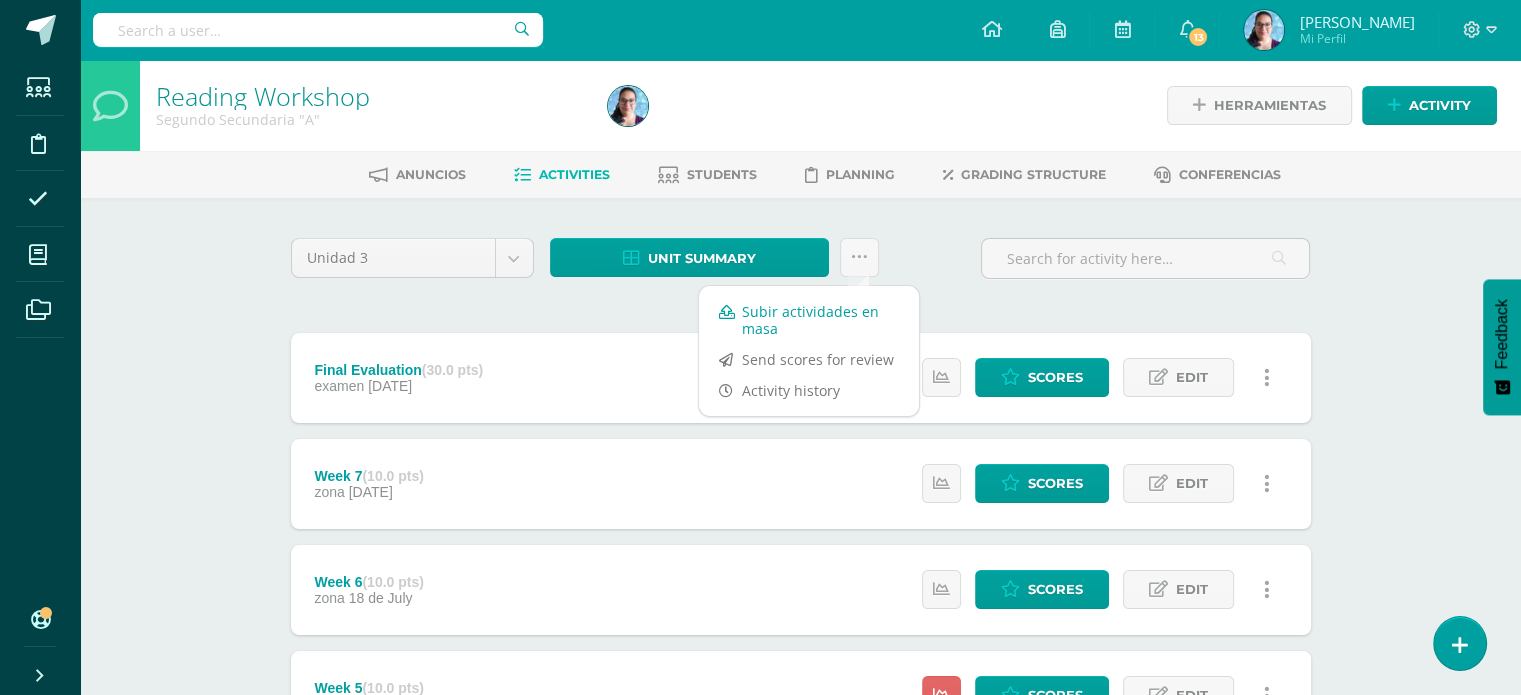click on "Subir actividades en masa" at bounding box center (809, 320) 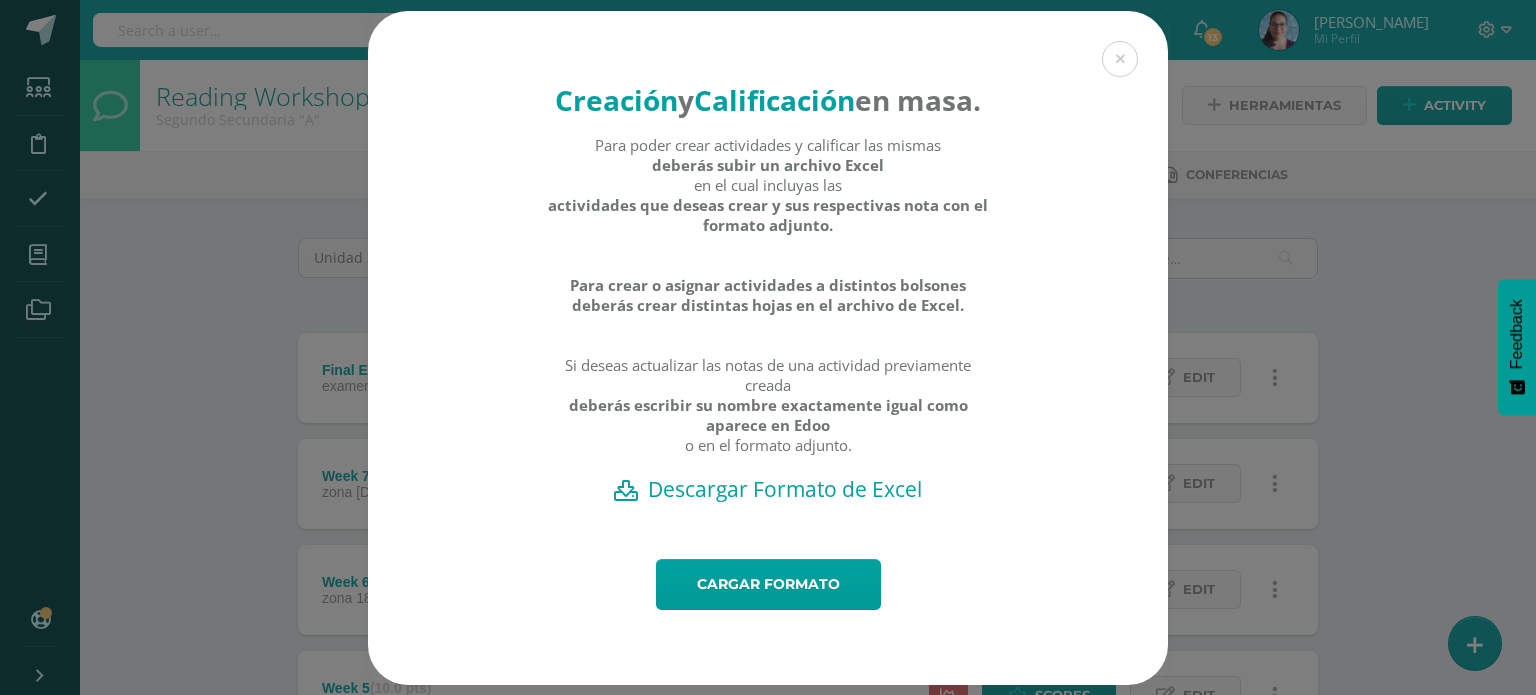 click on "Descargar Formato de Excel" at bounding box center (768, 489) 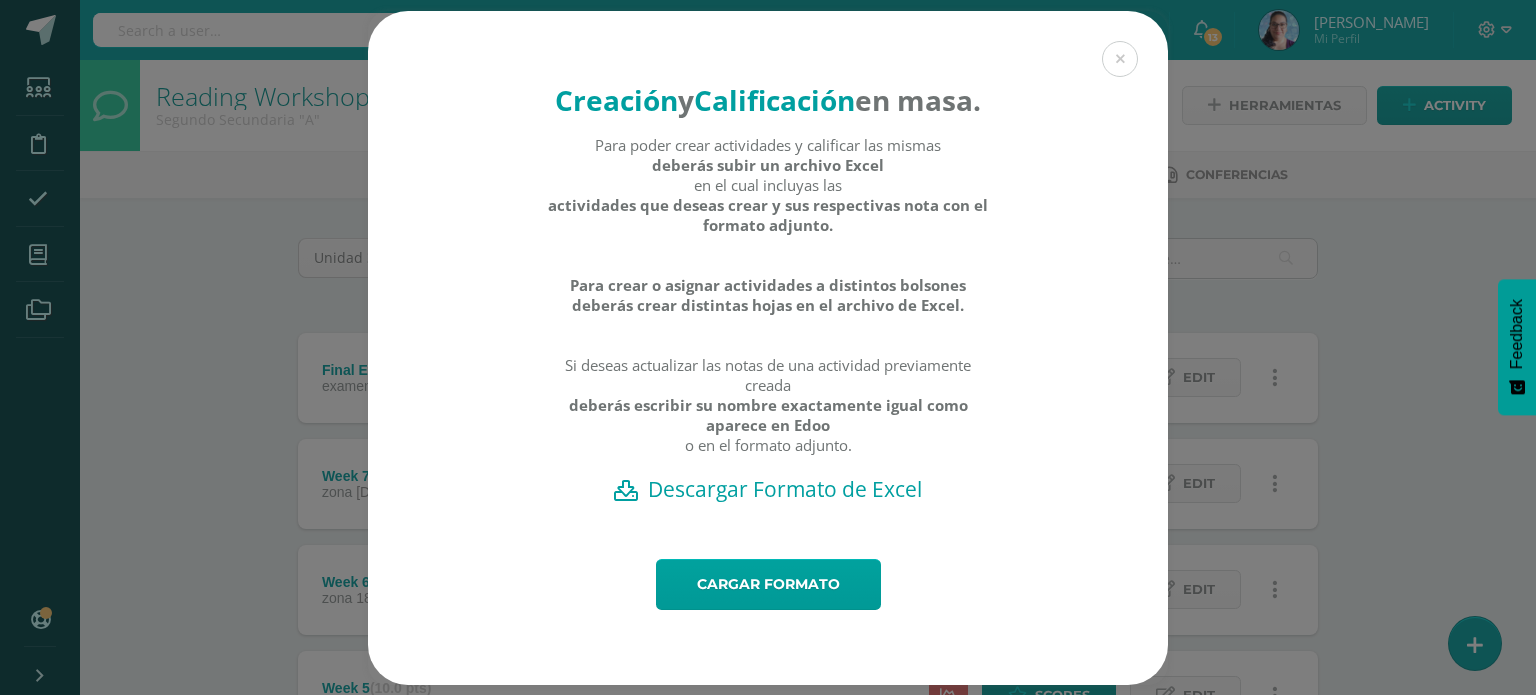 click on "Descargar Formato de Excel" at bounding box center (768, 489) 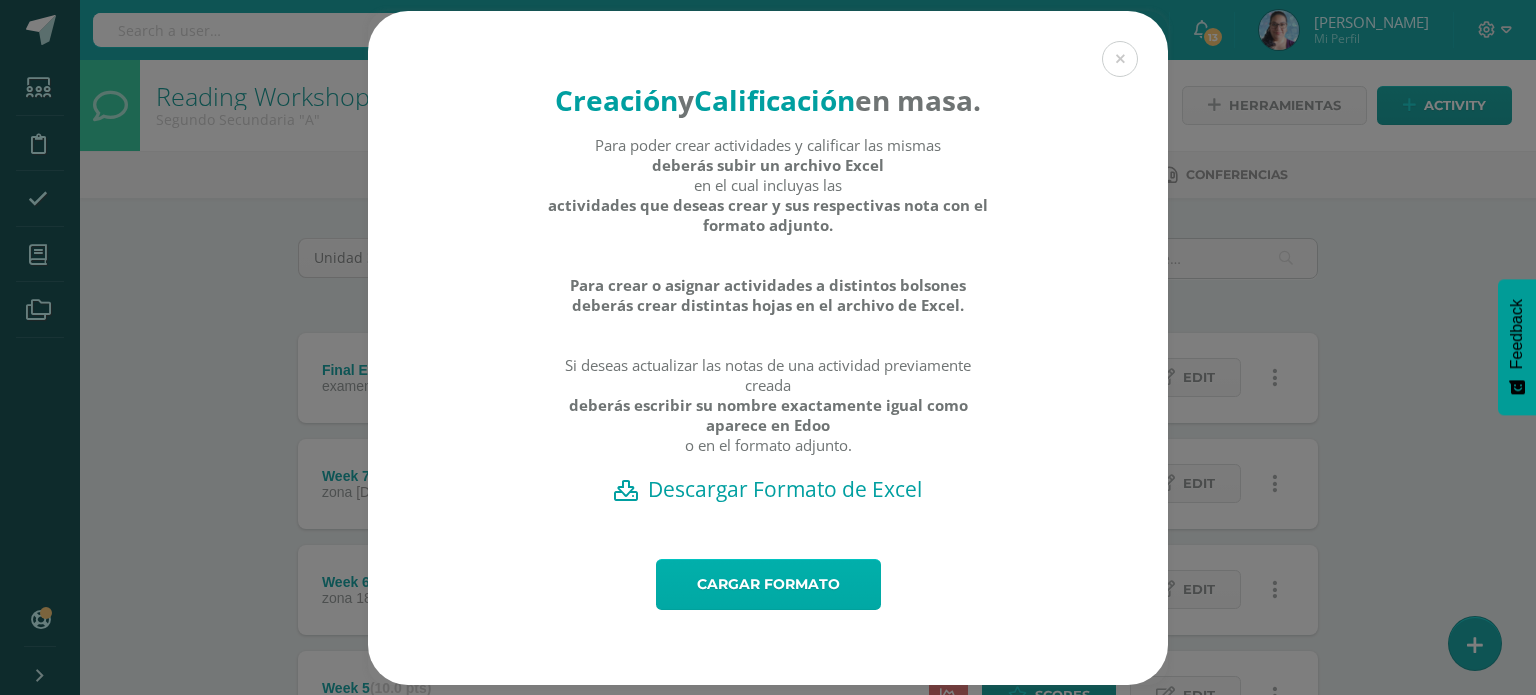click on "Cargar formato" at bounding box center [768, 584] 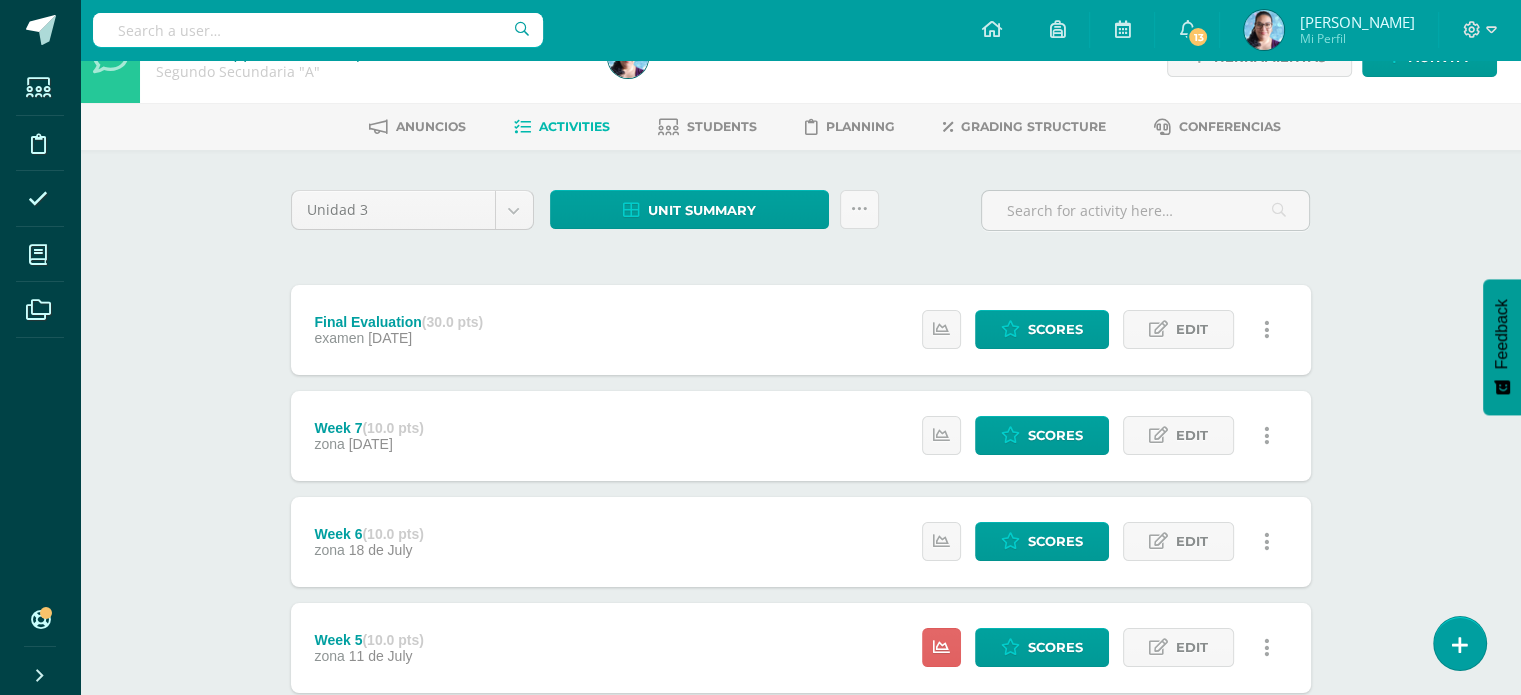 scroll, scrollTop: 0, scrollLeft: 0, axis: both 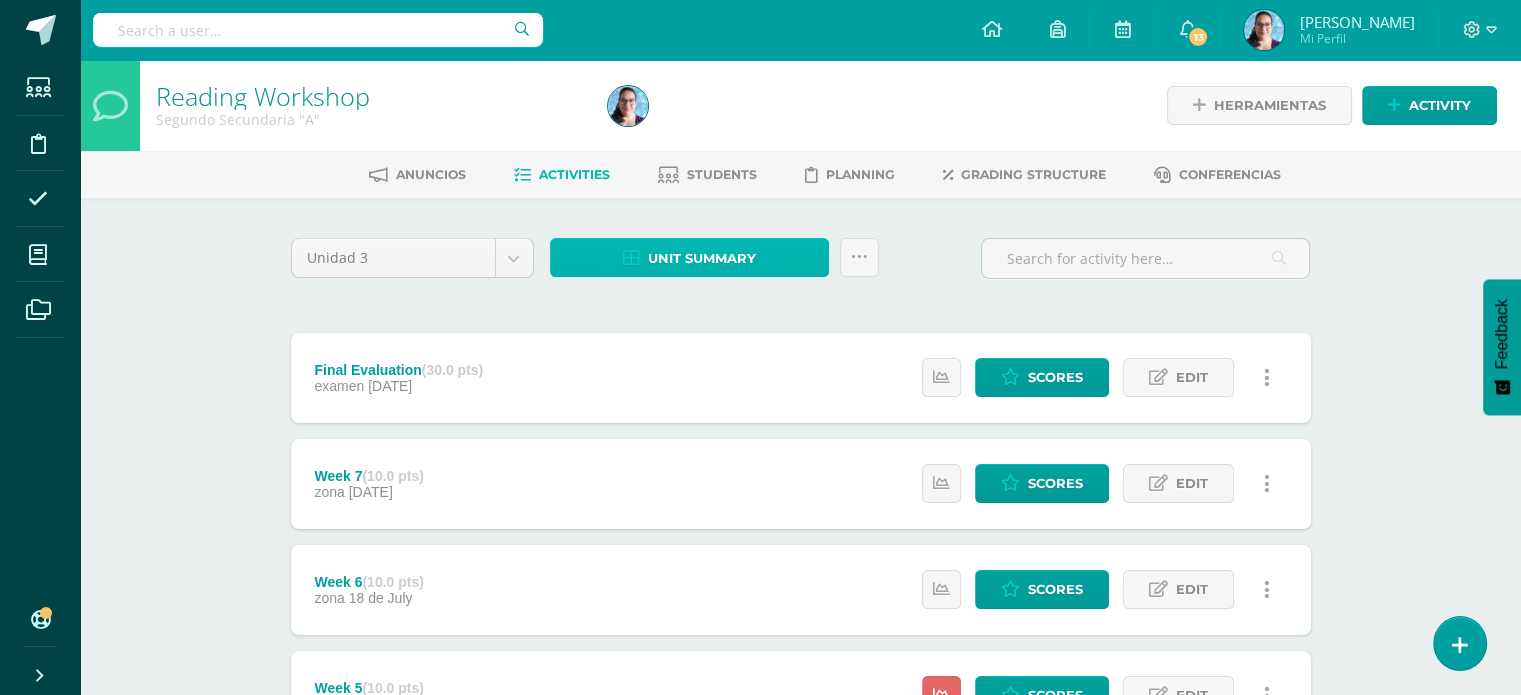 click on "Unit summary" at bounding box center [702, 258] 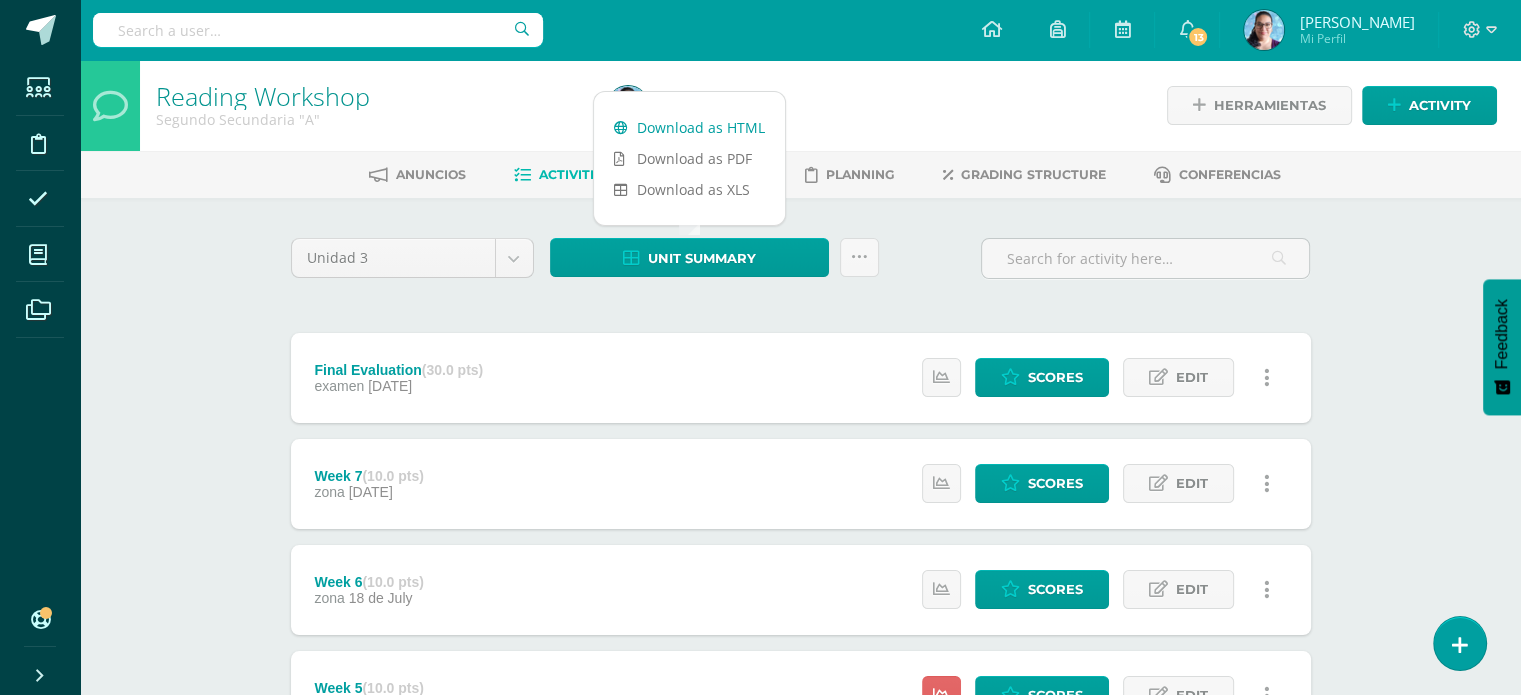 click on "Download as HTML" at bounding box center [689, 127] 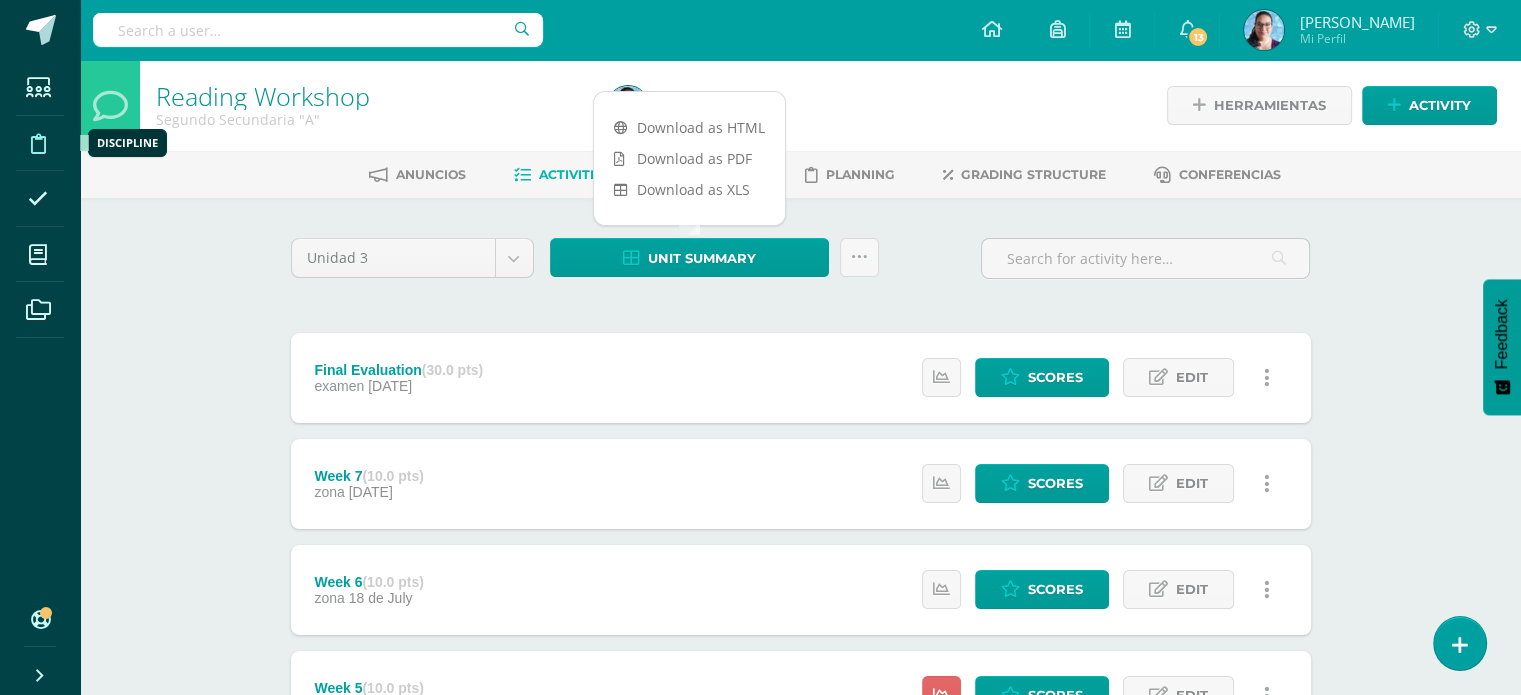 click at bounding box center [38, 144] 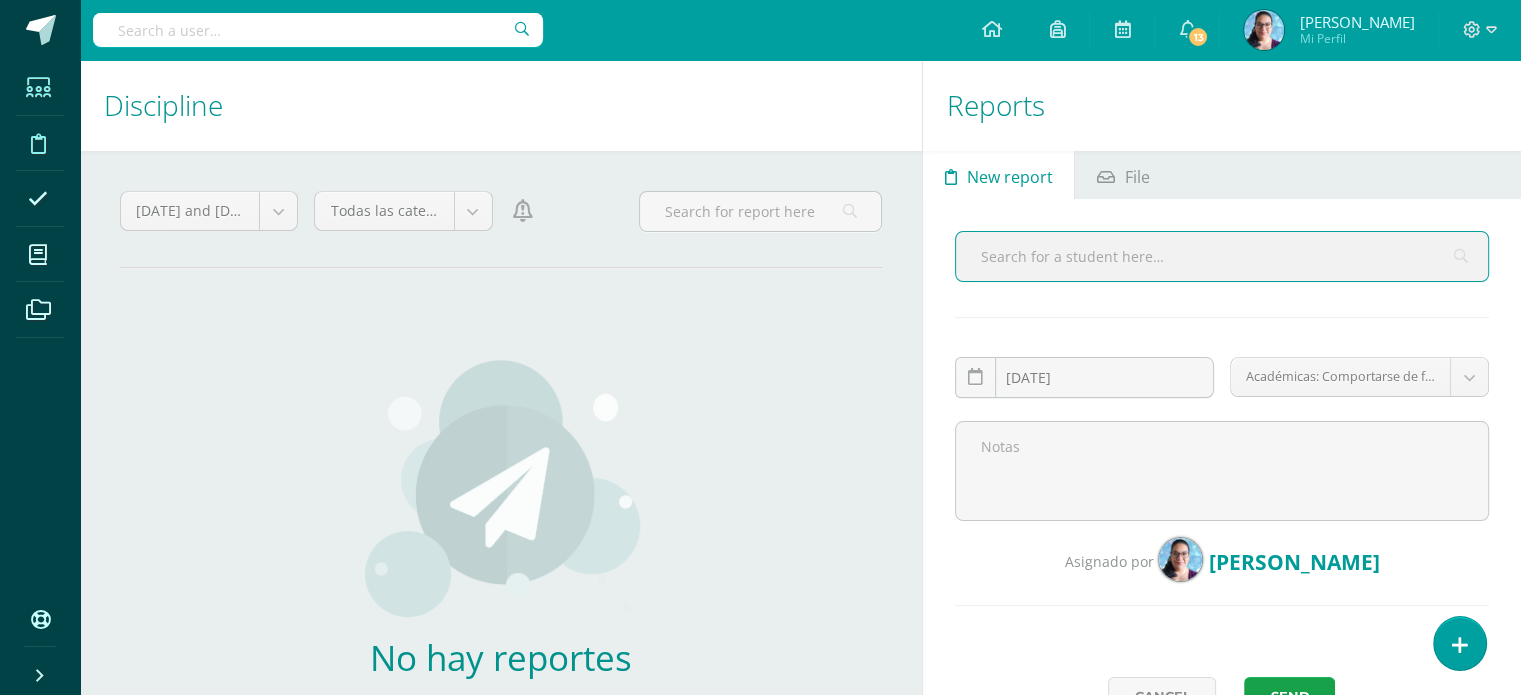 scroll, scrollTop: 0, scrollLeft: 0, axis: both 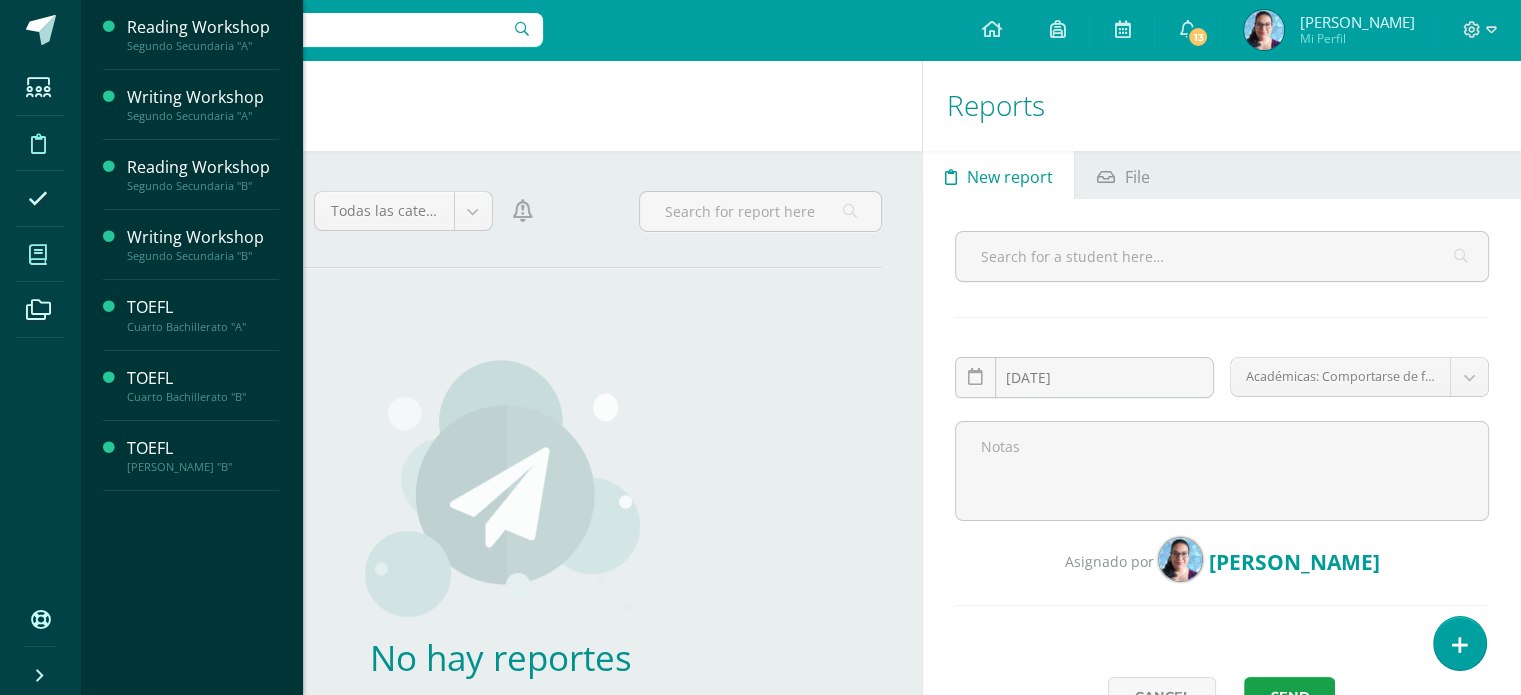 click at bounding box center [38, 255] 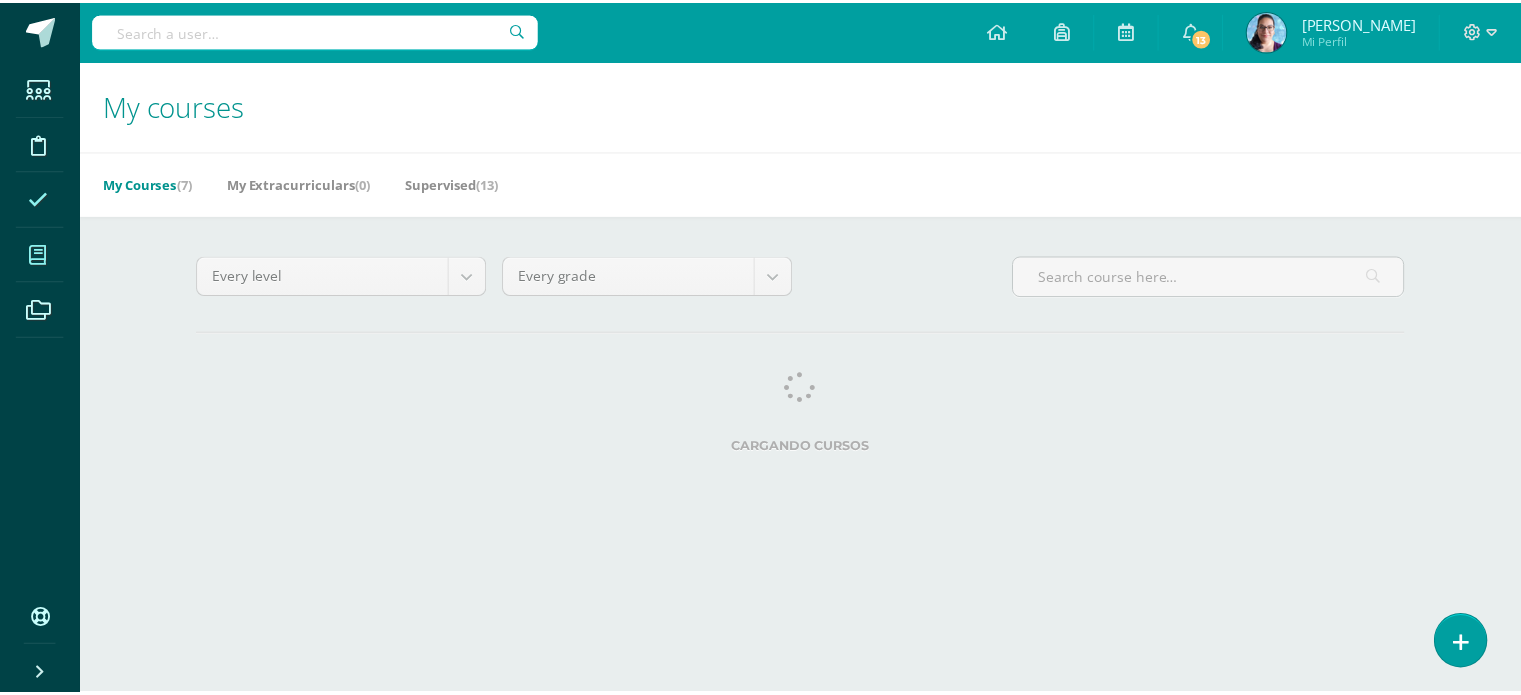 scroll, scrollTop: 0, scrollLeft: 0, axis: both 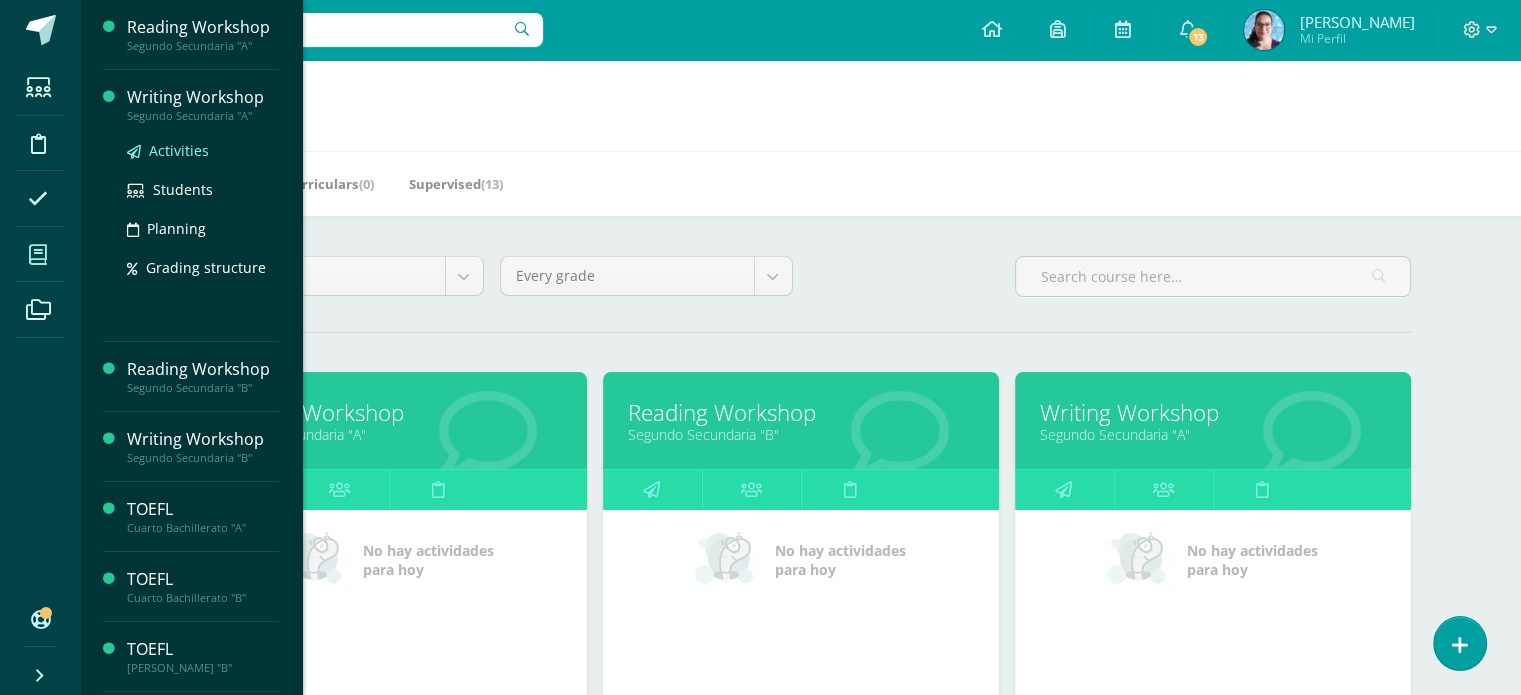 click on "Activities" at bounding box center (179, 150) 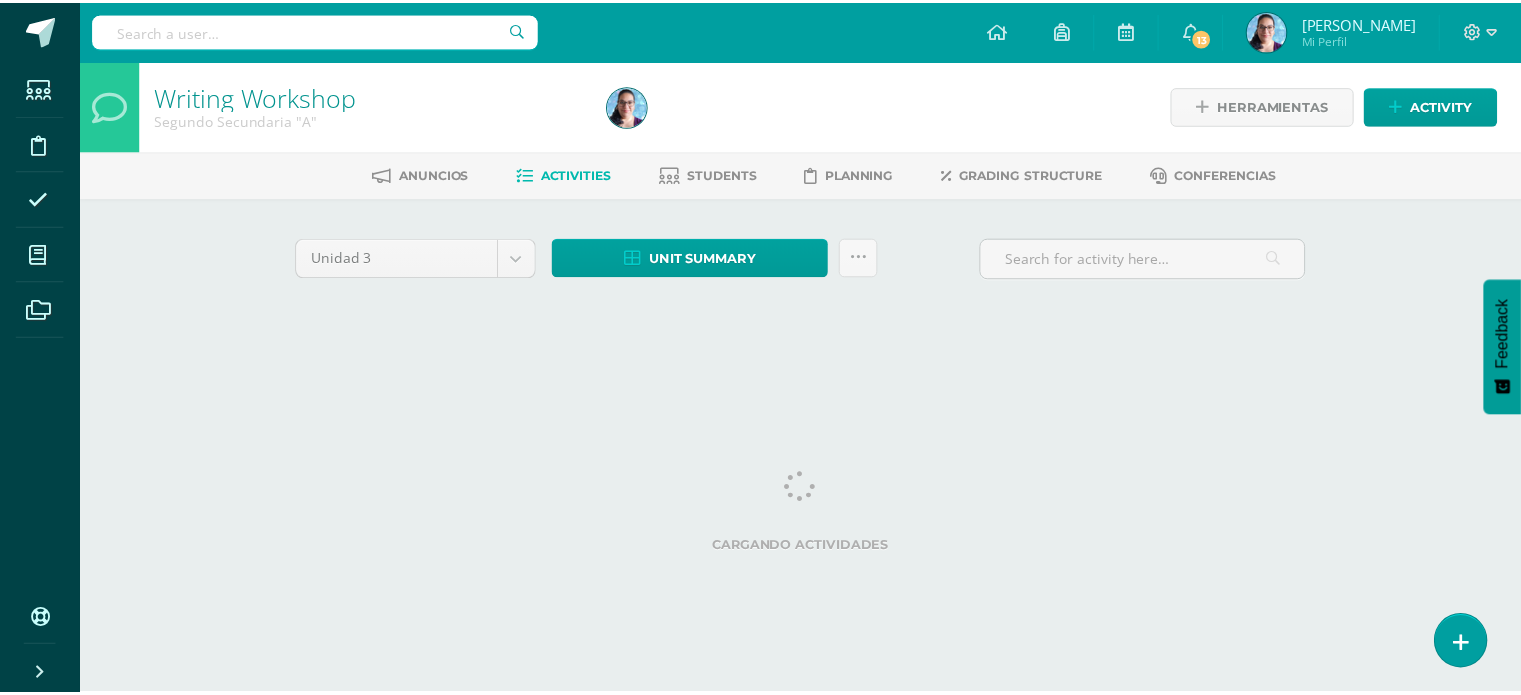 scroll, scrollTop: 0, scrollLeft: 0, axis: both 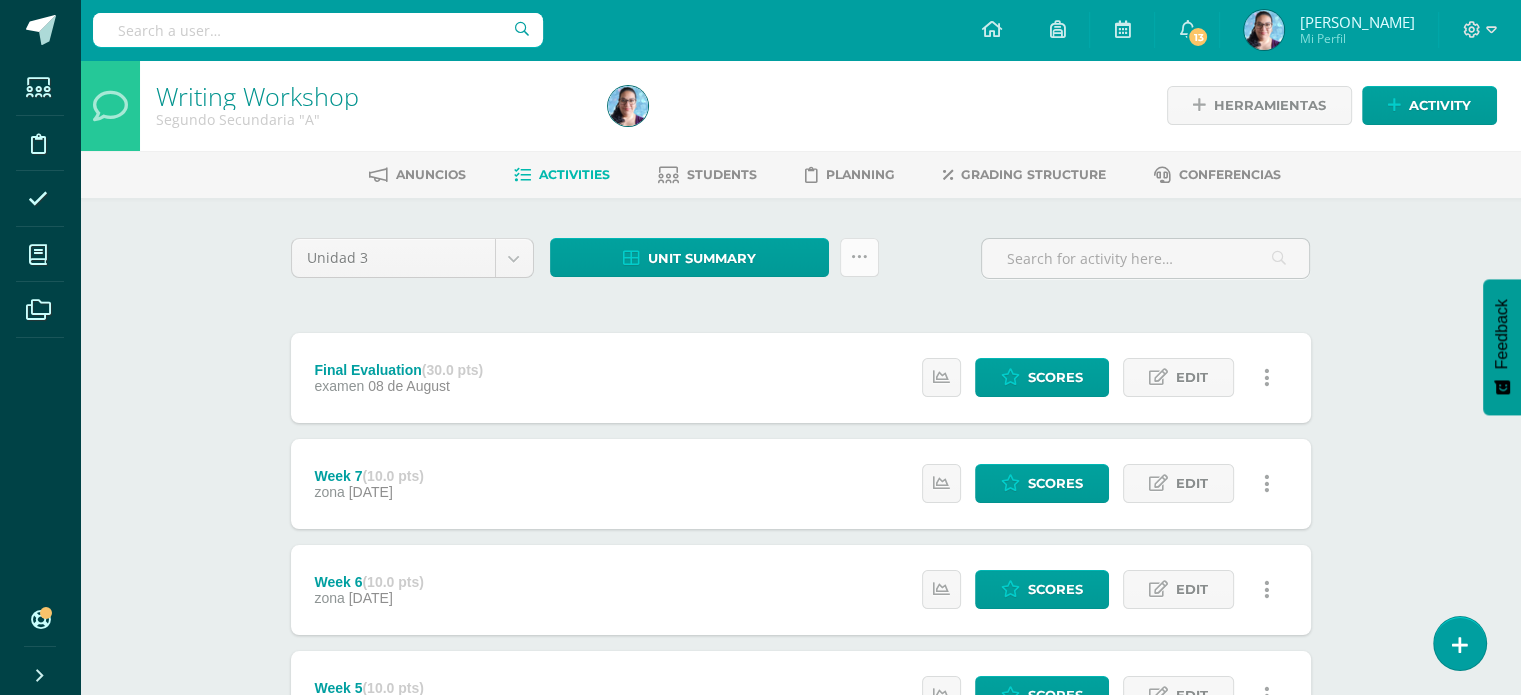 click at bounding box center [859, 257] 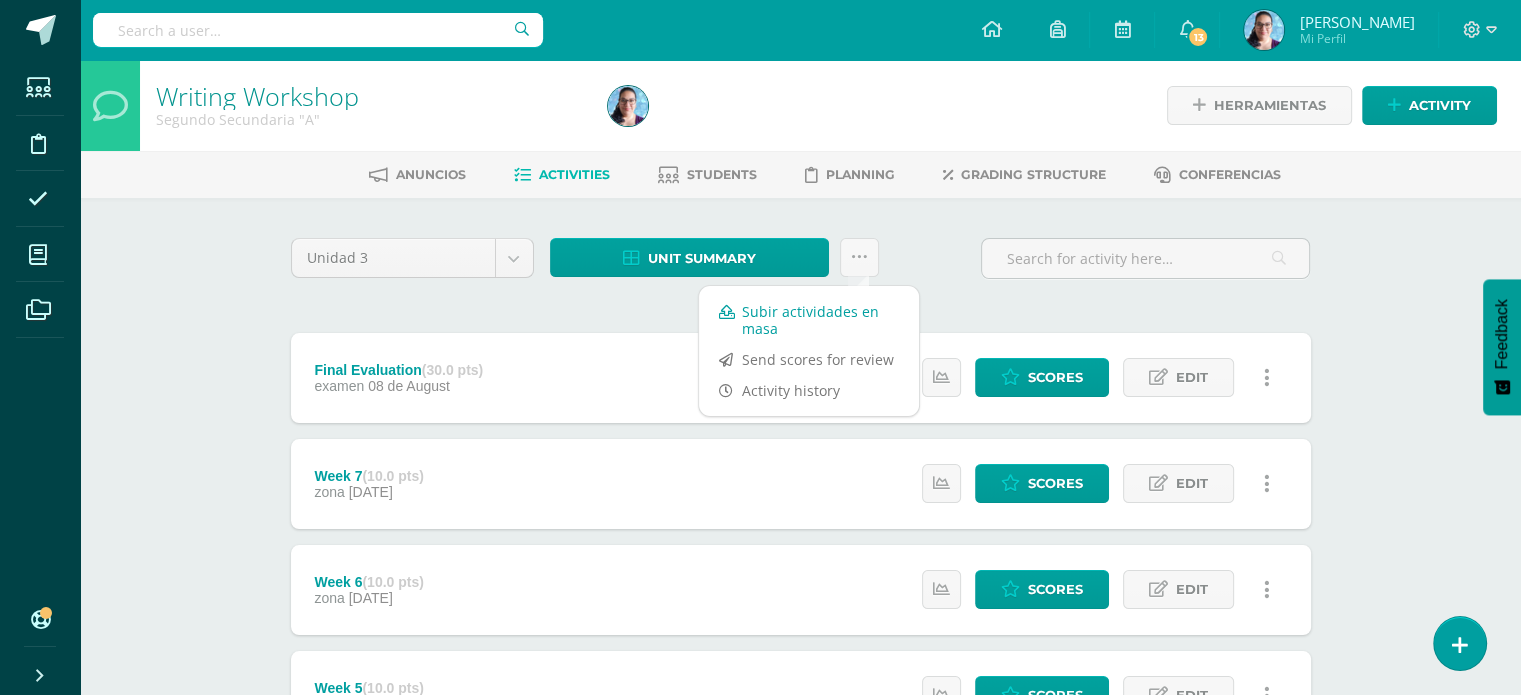 click on "Subir actividades en masa" at bounding box center [809, 320] 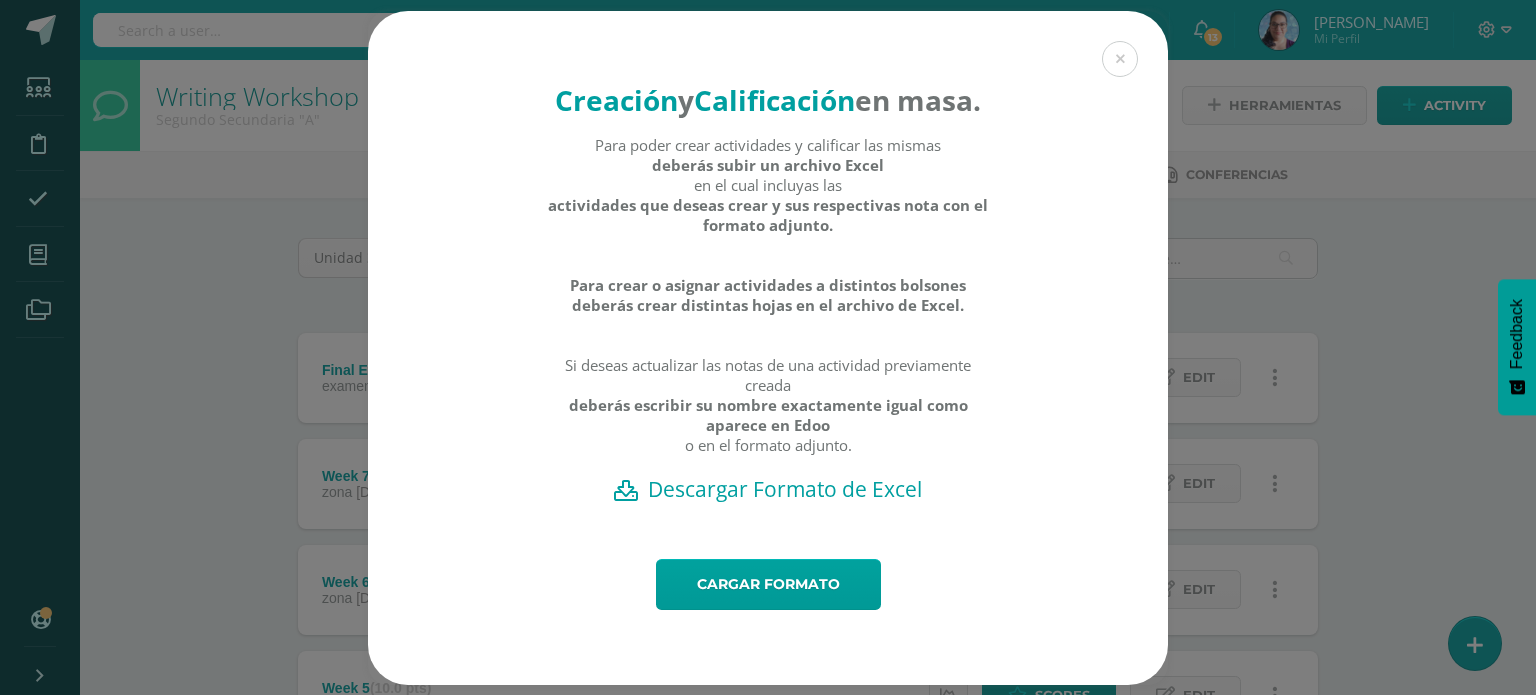 click on "Descargar Formato de Excel" at bounding box center [768, 489] 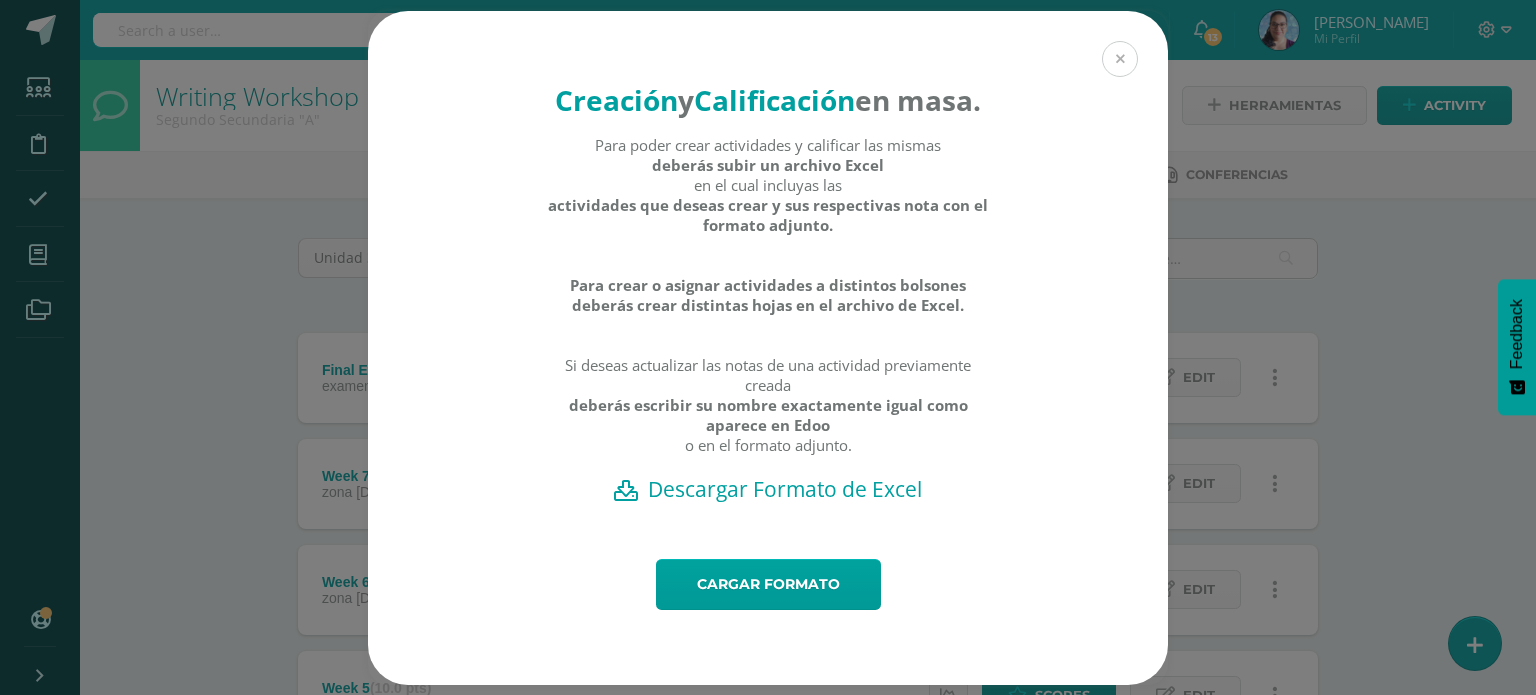 click at bounding box center (1120, 59) 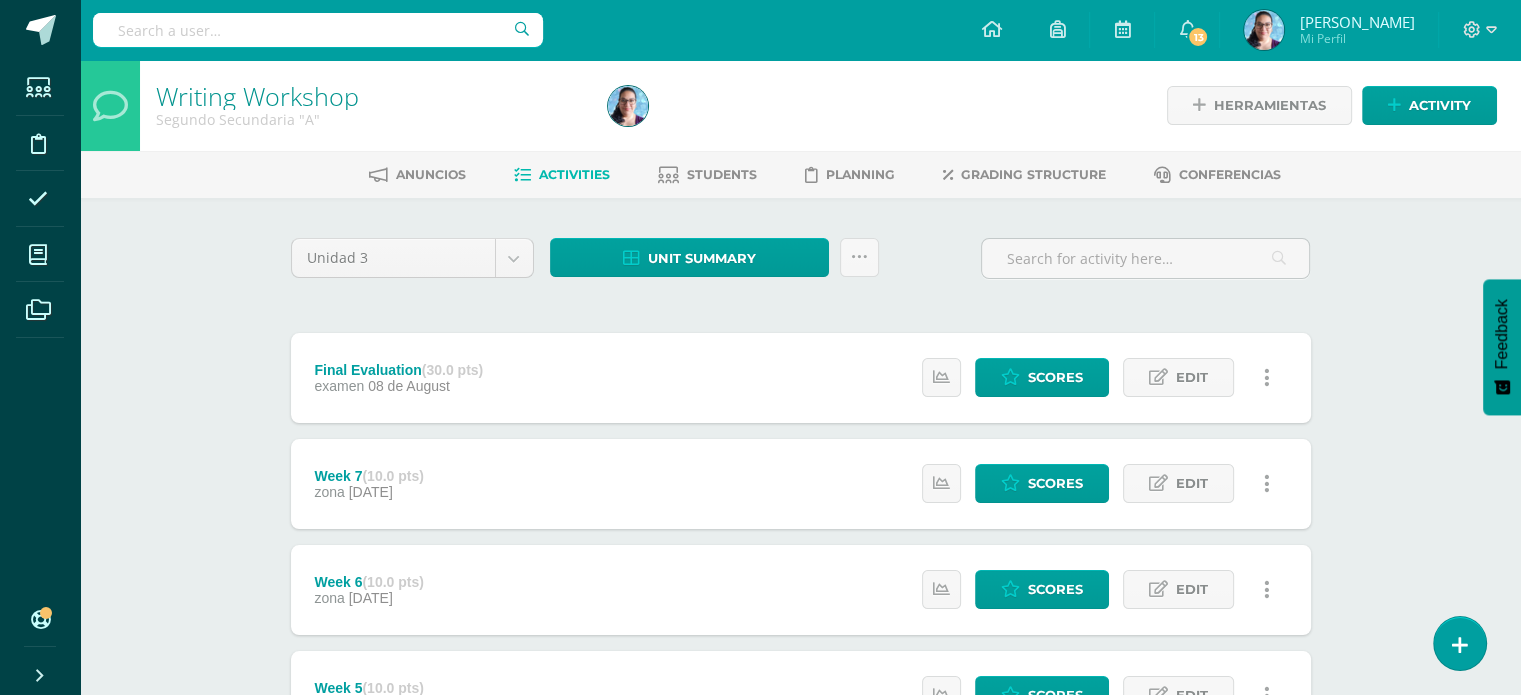 click on "Unit summary
Download as HTML
Download as PDF
Download as XLS" at bounding box center [714, 257] 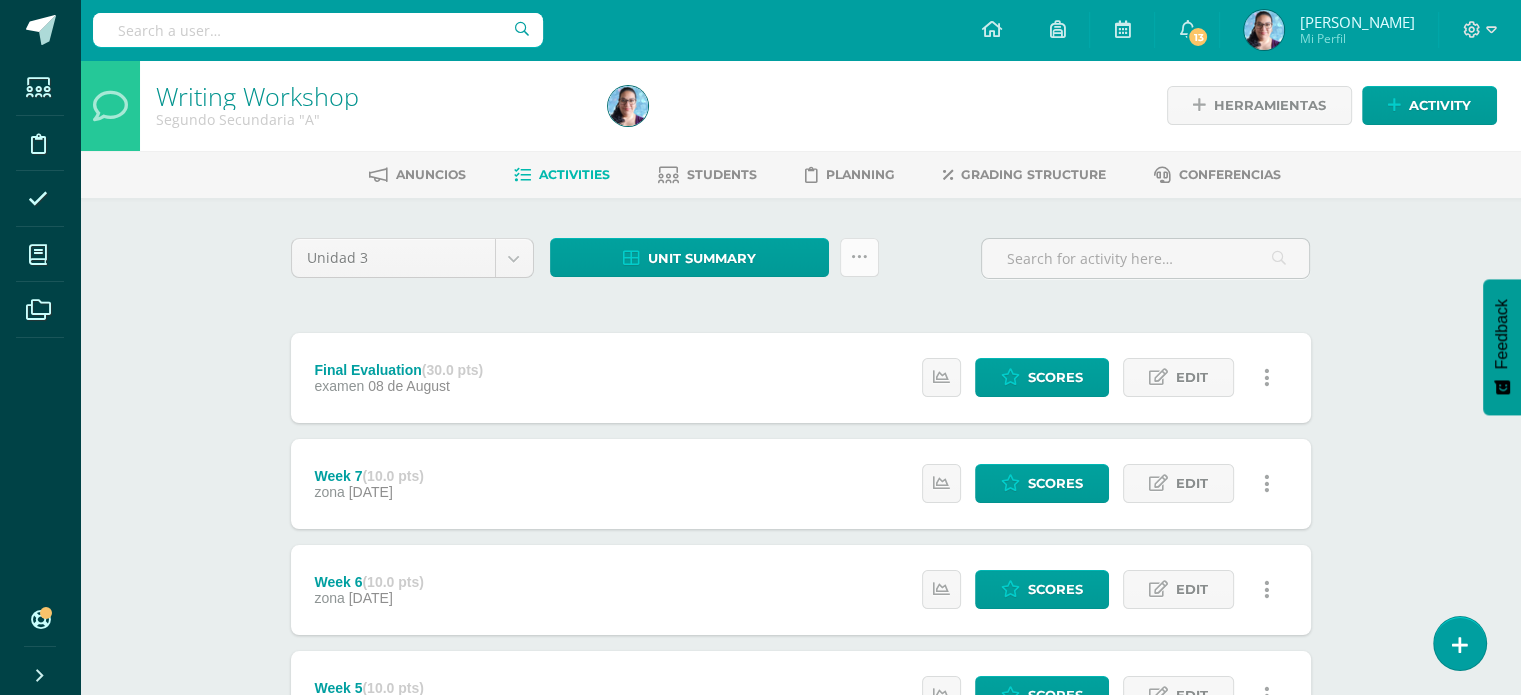 click at bounding box center [859, 257] 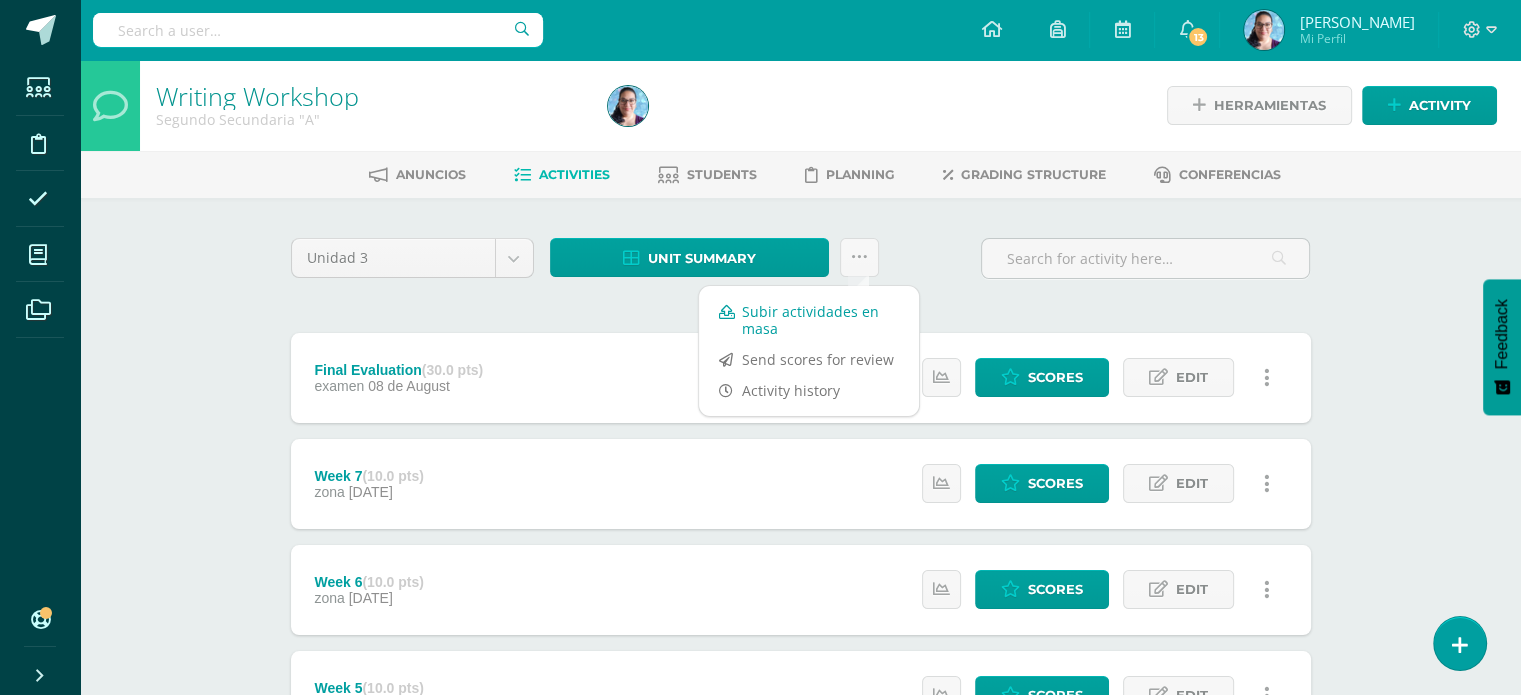 click on "Subir actividades en masa" at bounding box center [809, 320] 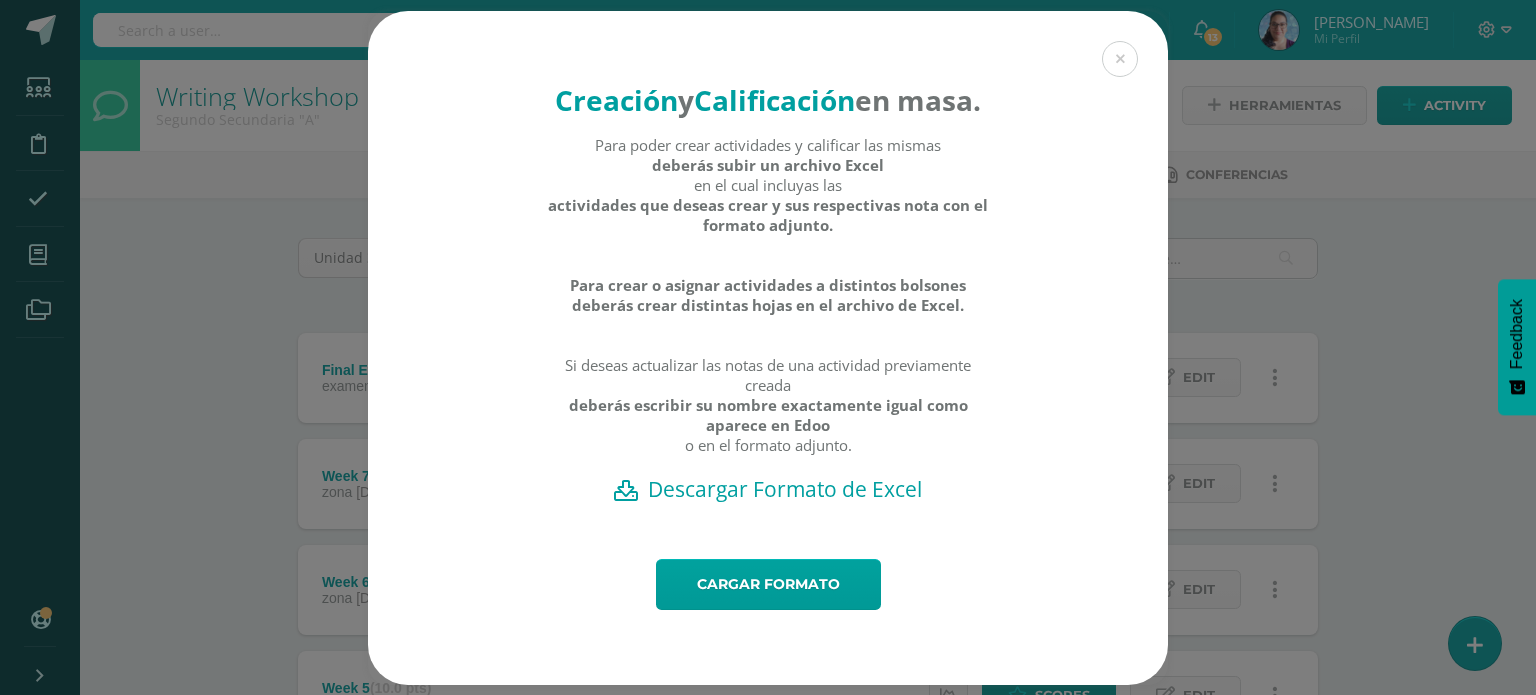 click on "Descargar Formato de Excel" at bounding box center (768, 489) 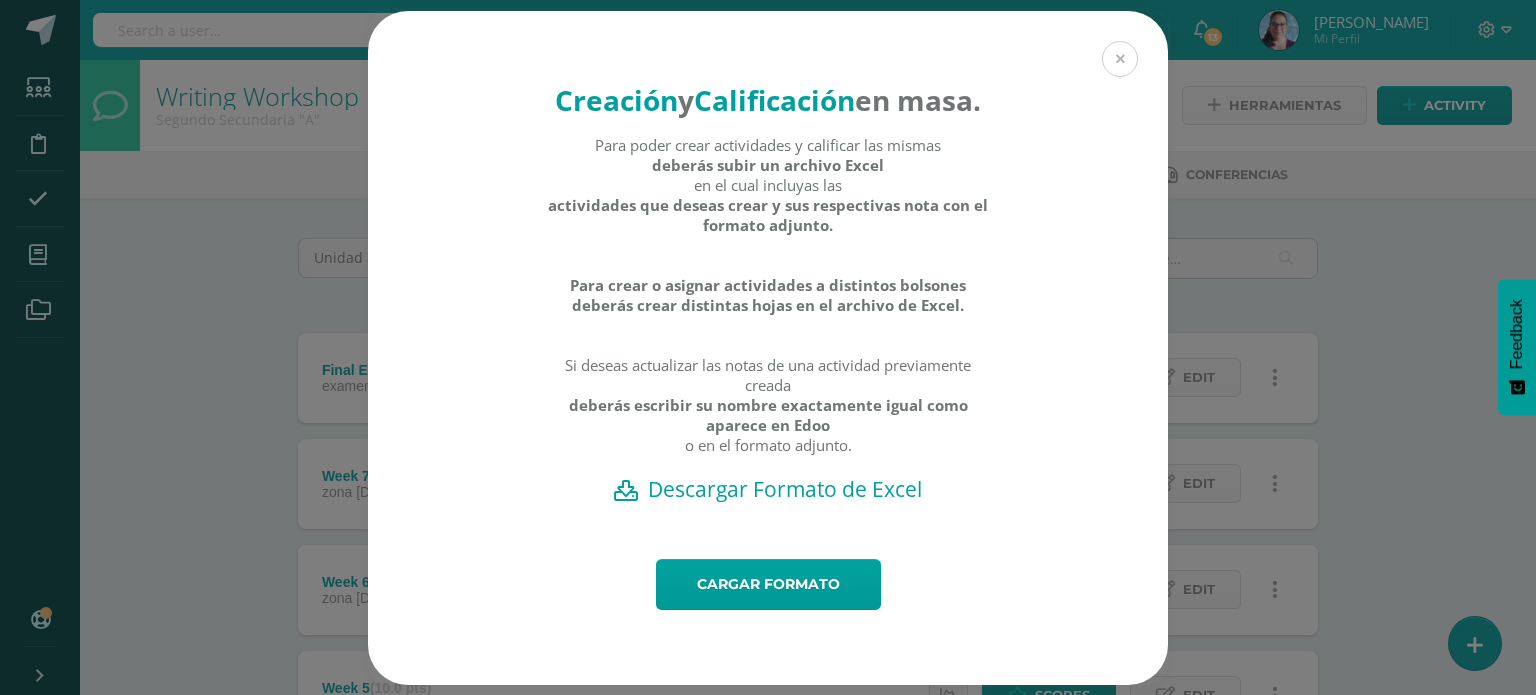 click at bounding box center (1120, 59) 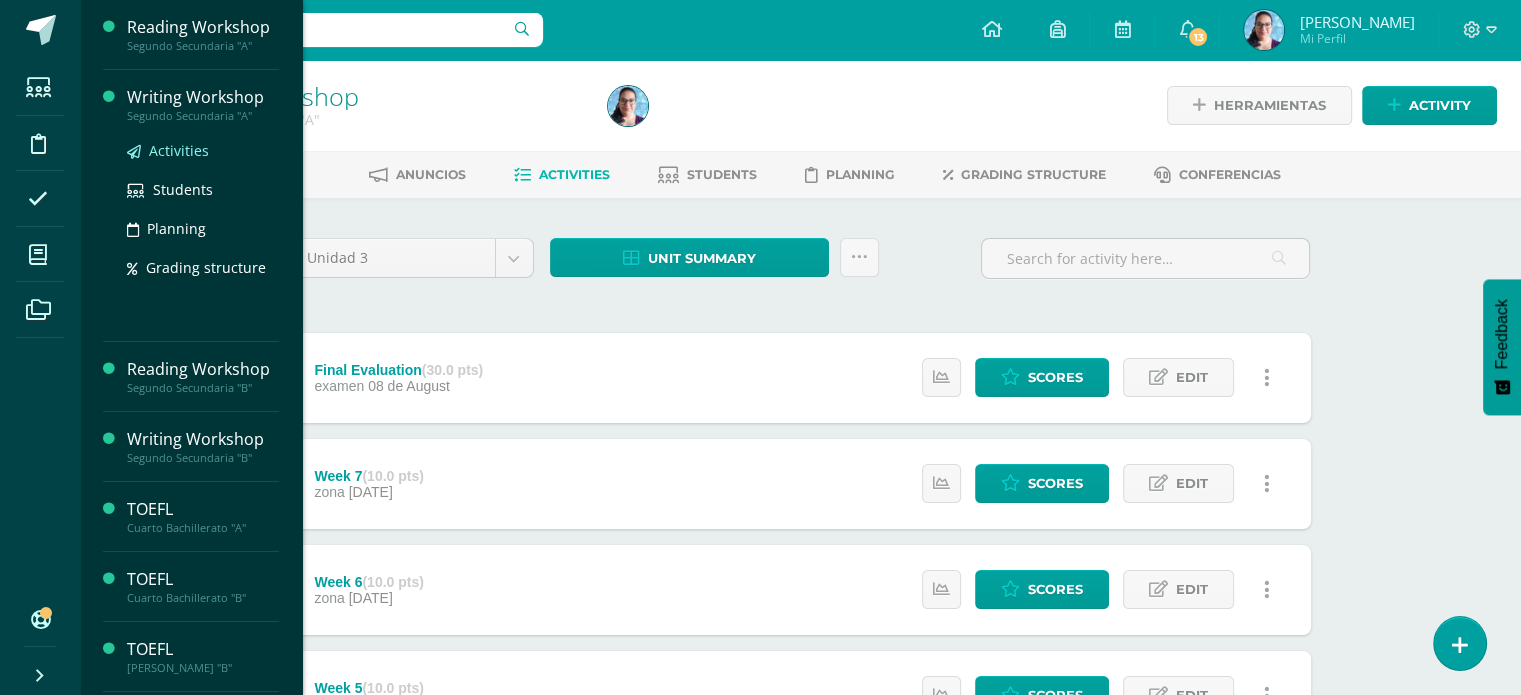 click on "Activities" at bounding box center [179, 150] 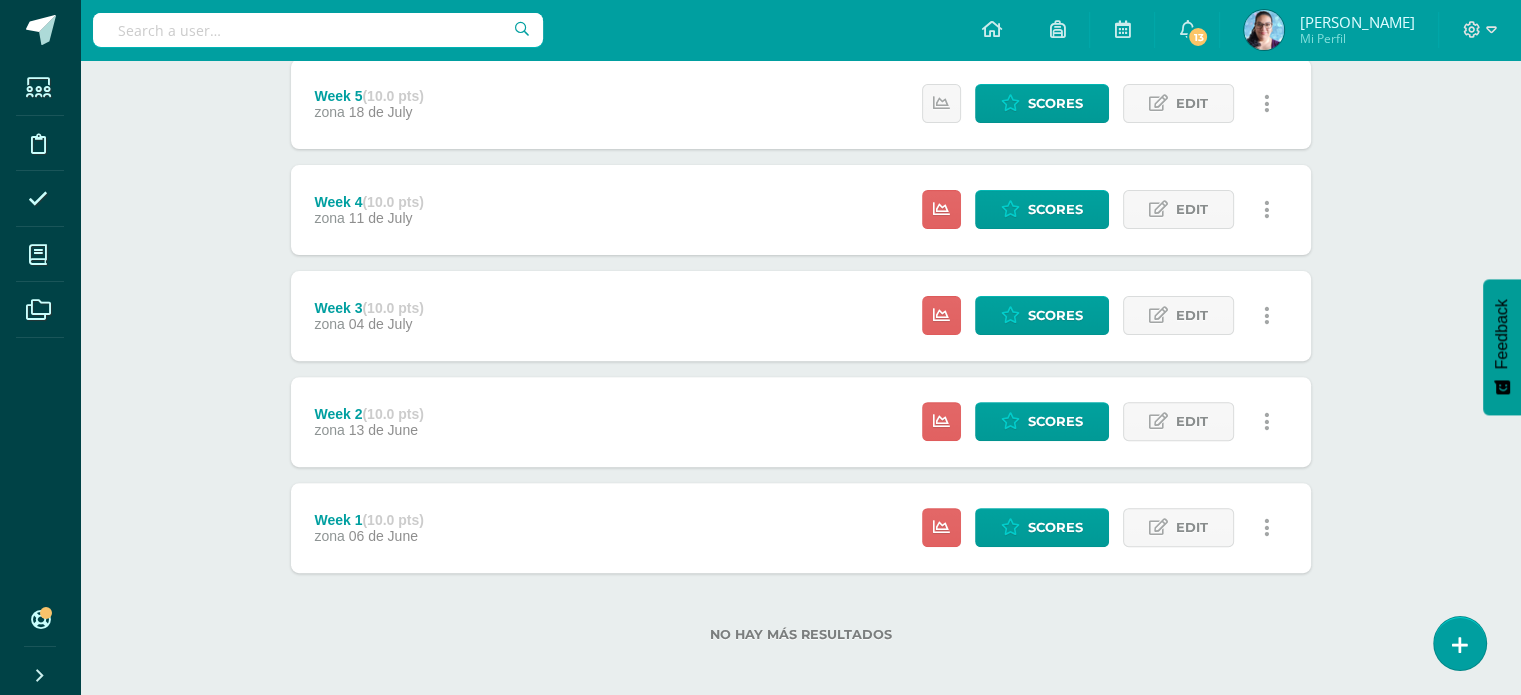 scroll, scrollTop: 603, scrollLeft: 0, axis: vertical 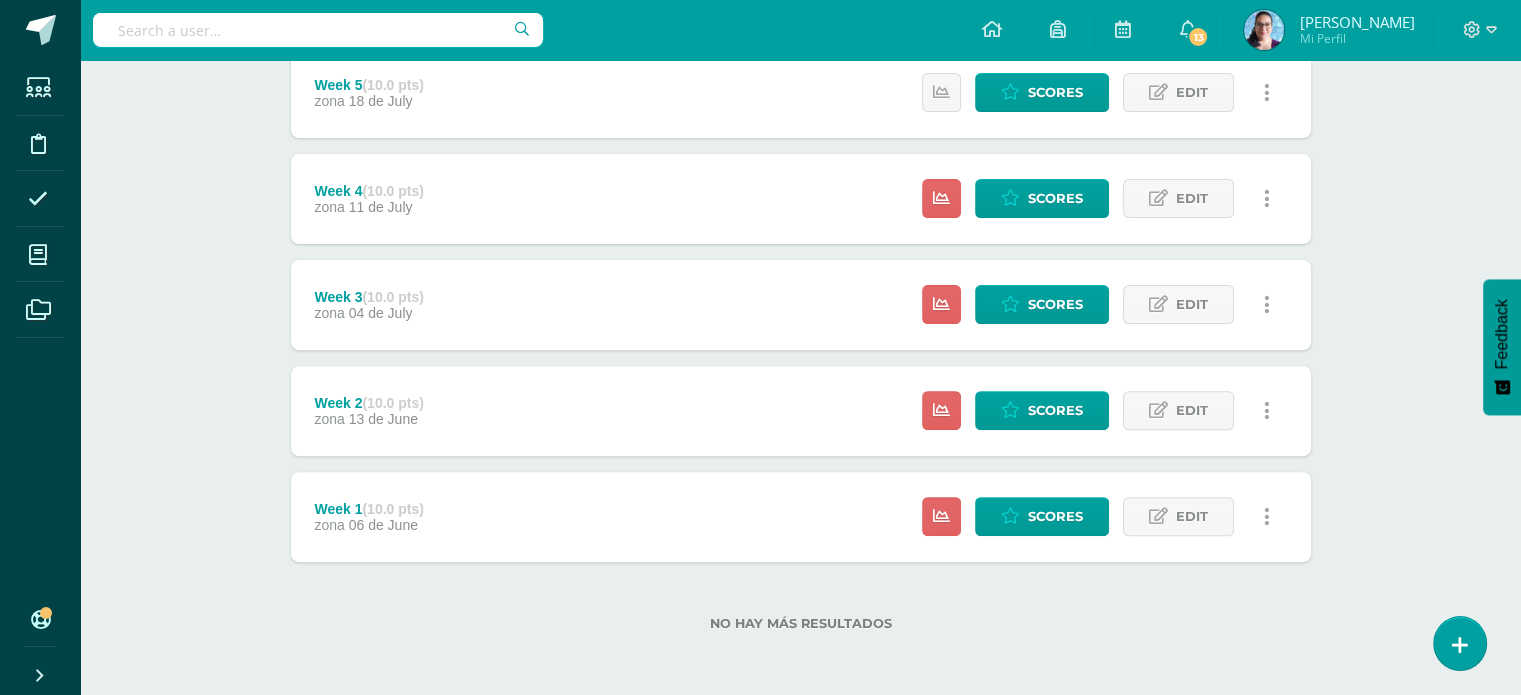 click on "Week 1  (10.0 pts)
zona
[DATE]
Estatus de Actividad:
25
Estudiantes sin calificar
0
Estudiantes con cero
Media
--
Max
0
Min
0
Scores
Edit" at bounding box center (801, 517) 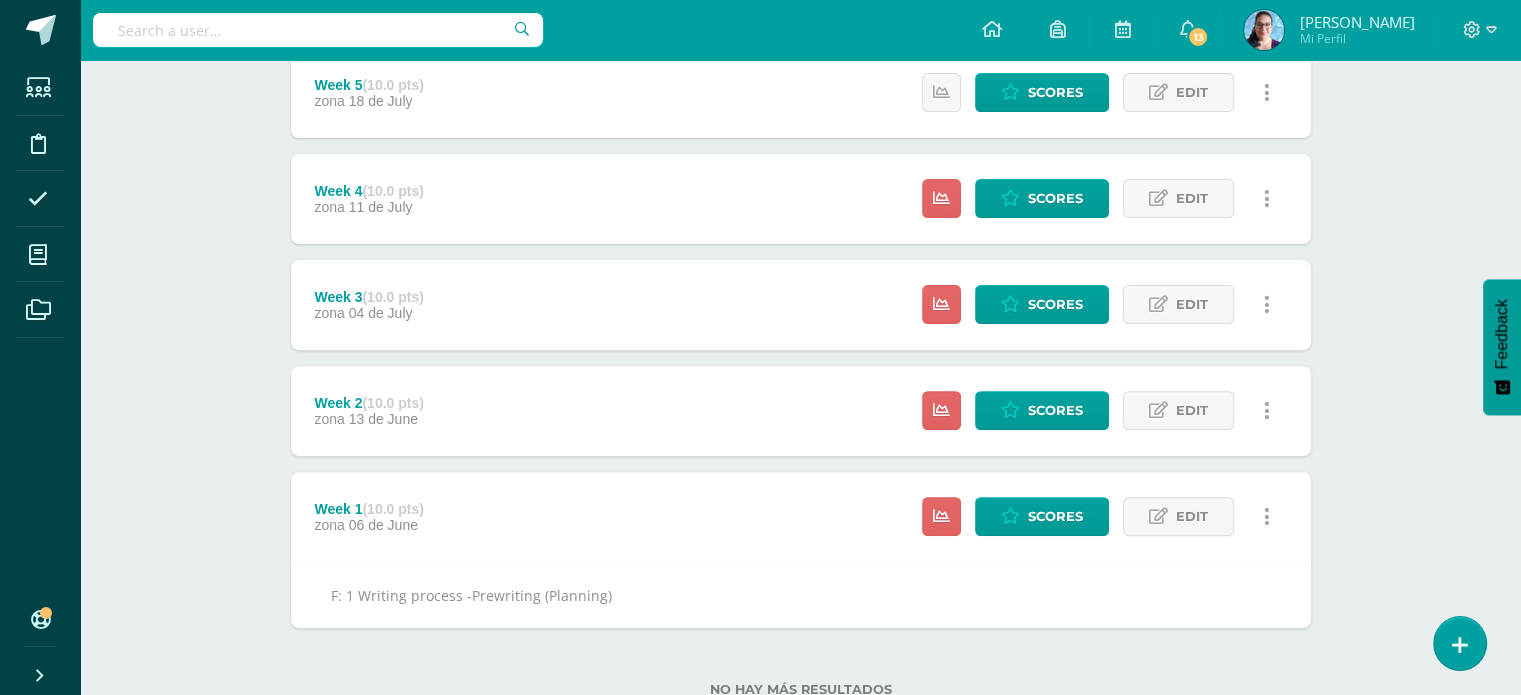 click on "Week 2  (10.0 pts)
zona
13 de June
Estatus de Actividad:
25
Estudiantes sin calificar
0
Estudiantes con cero
Media
--
Max
0
Min
0
Scores
Edit" at bounding box center [801, 411] 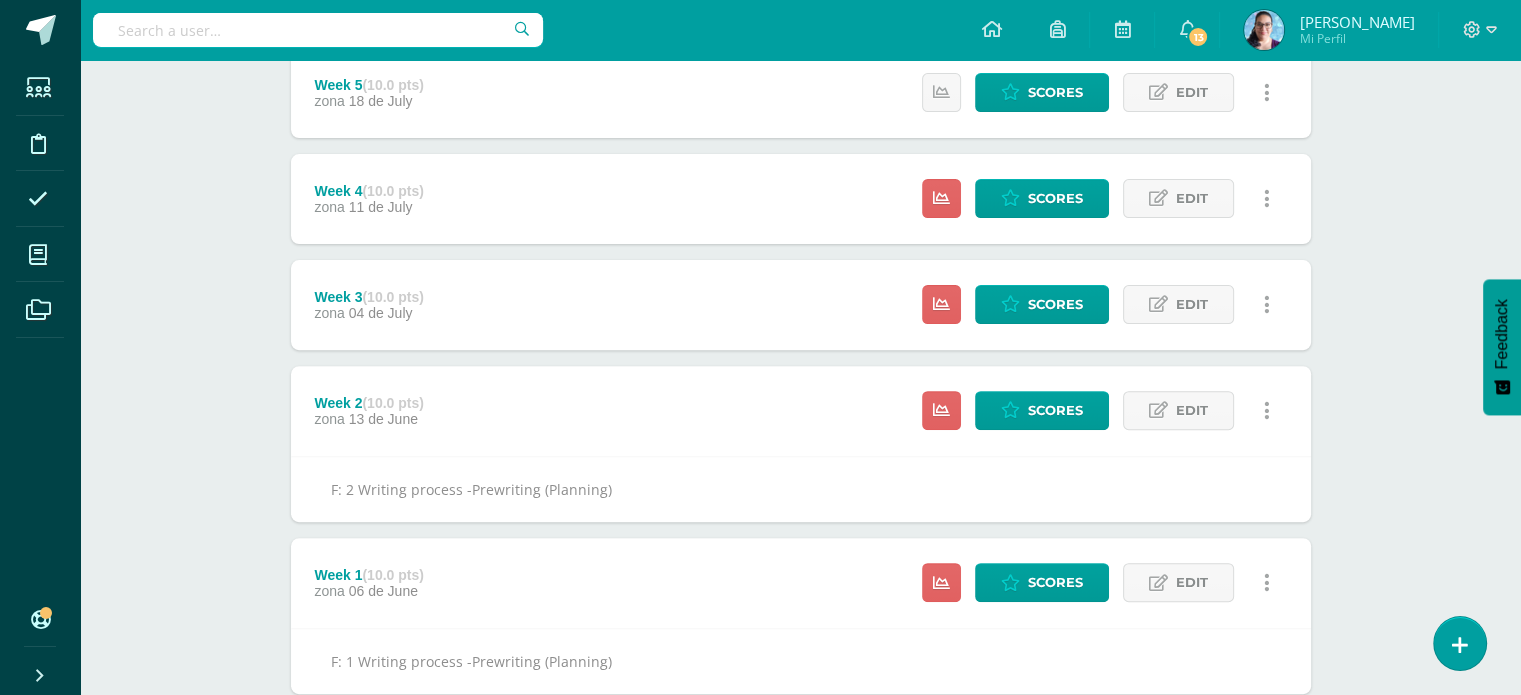 click on "Week 3  (10.0 pts)
zona
04 de July
Estatus de Actividad:
25
Estudiantes sin calificar
0
Estudiantes con cero
Media
--
Max
0
Min
0
Scores
Edit" at bounding box center [801, 305] 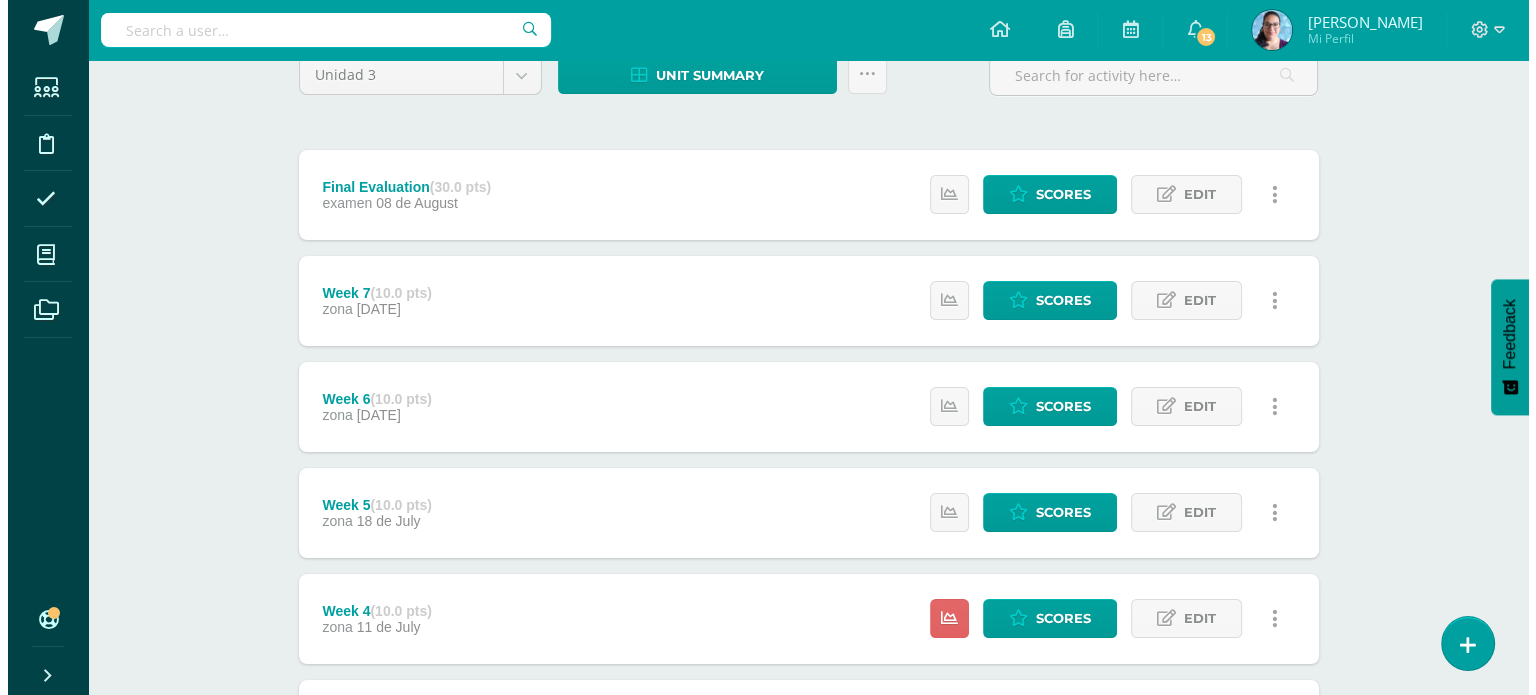 scroll, scrollTop: 0, scrollLeft: 0, axis: both 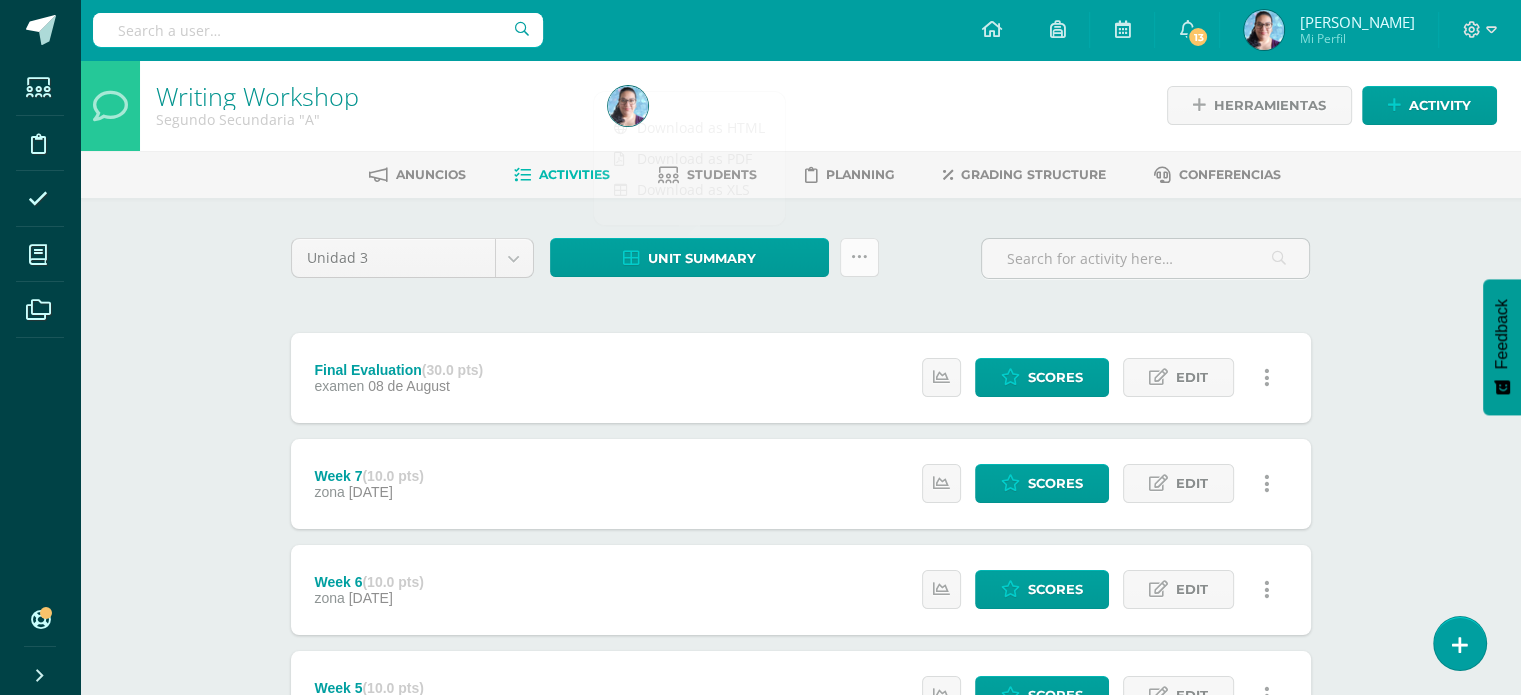 click at bounding box center [859, 257] 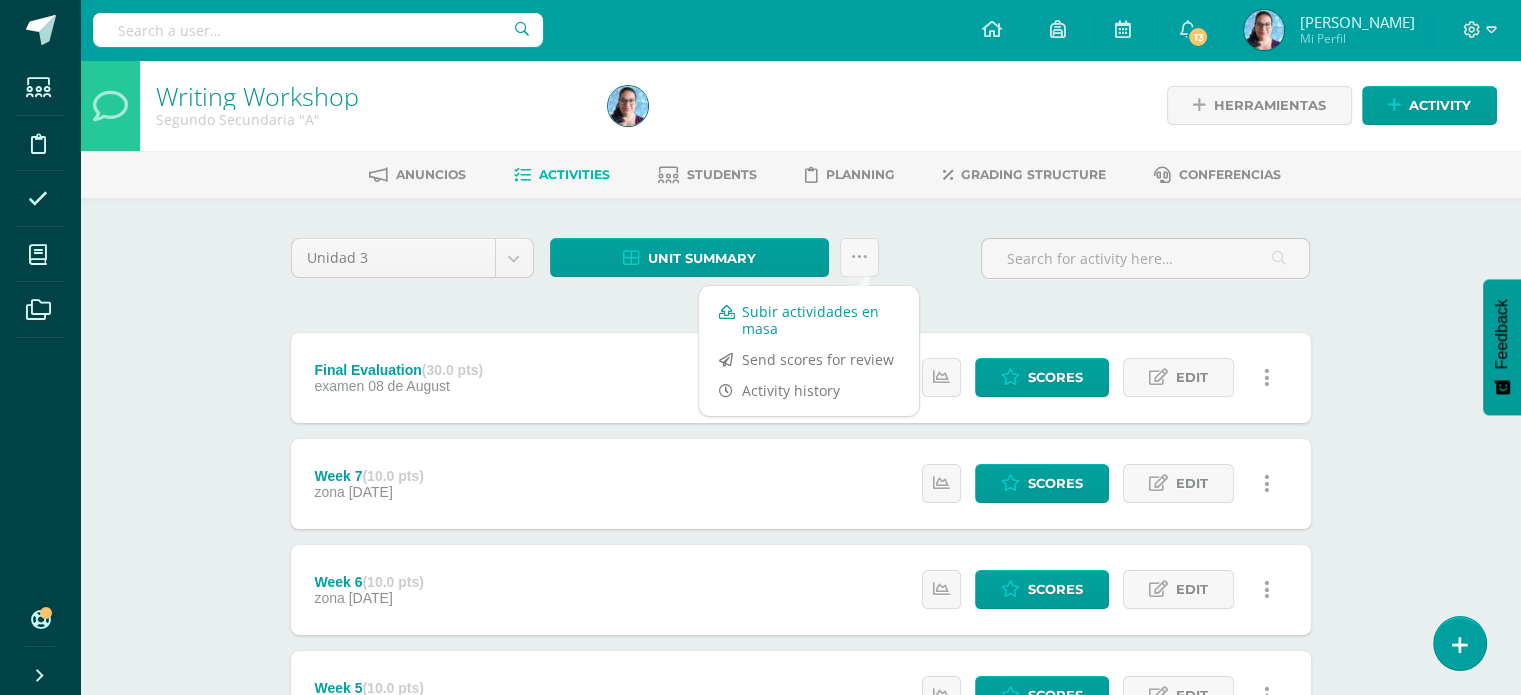 click on "Subir actividades en masa" at bounding box center [809, 320] 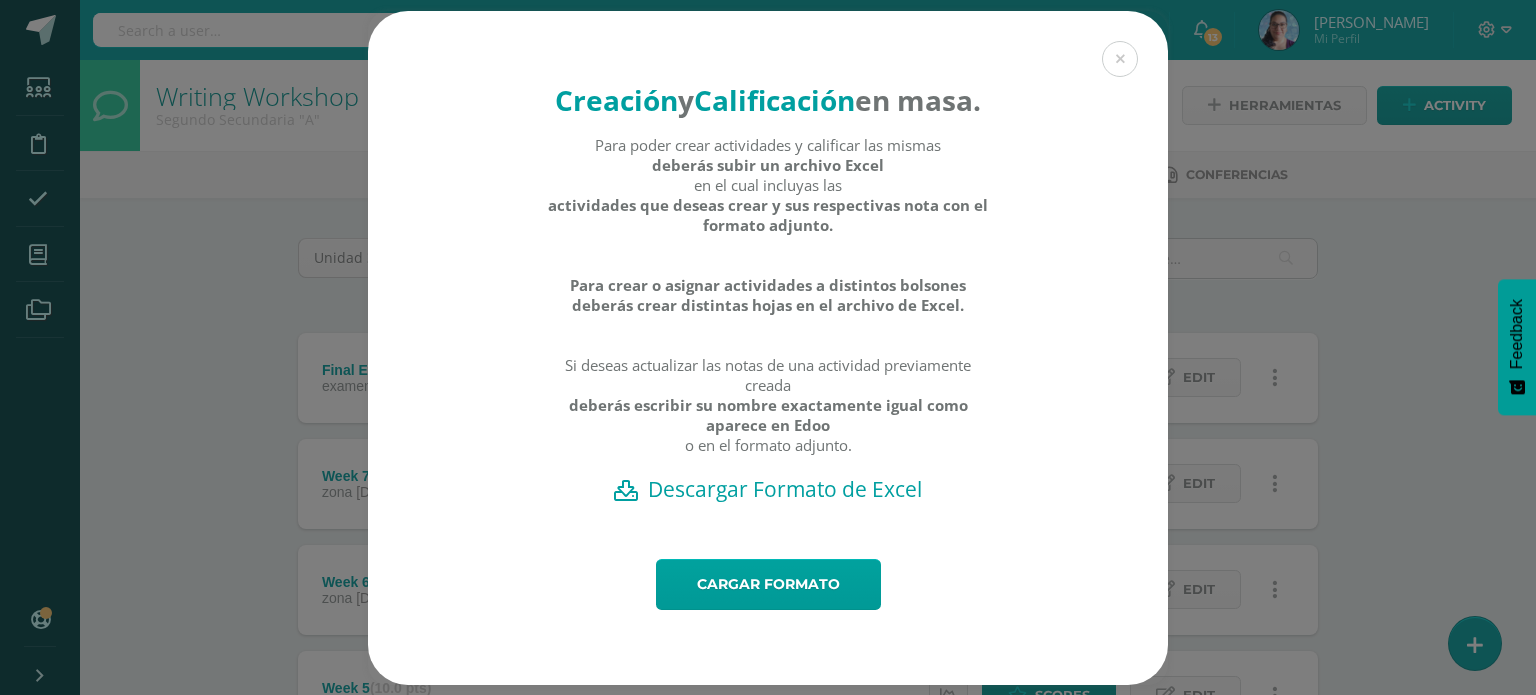 click on "Descargar Formato de Excel" at bounding box center (768, 489) 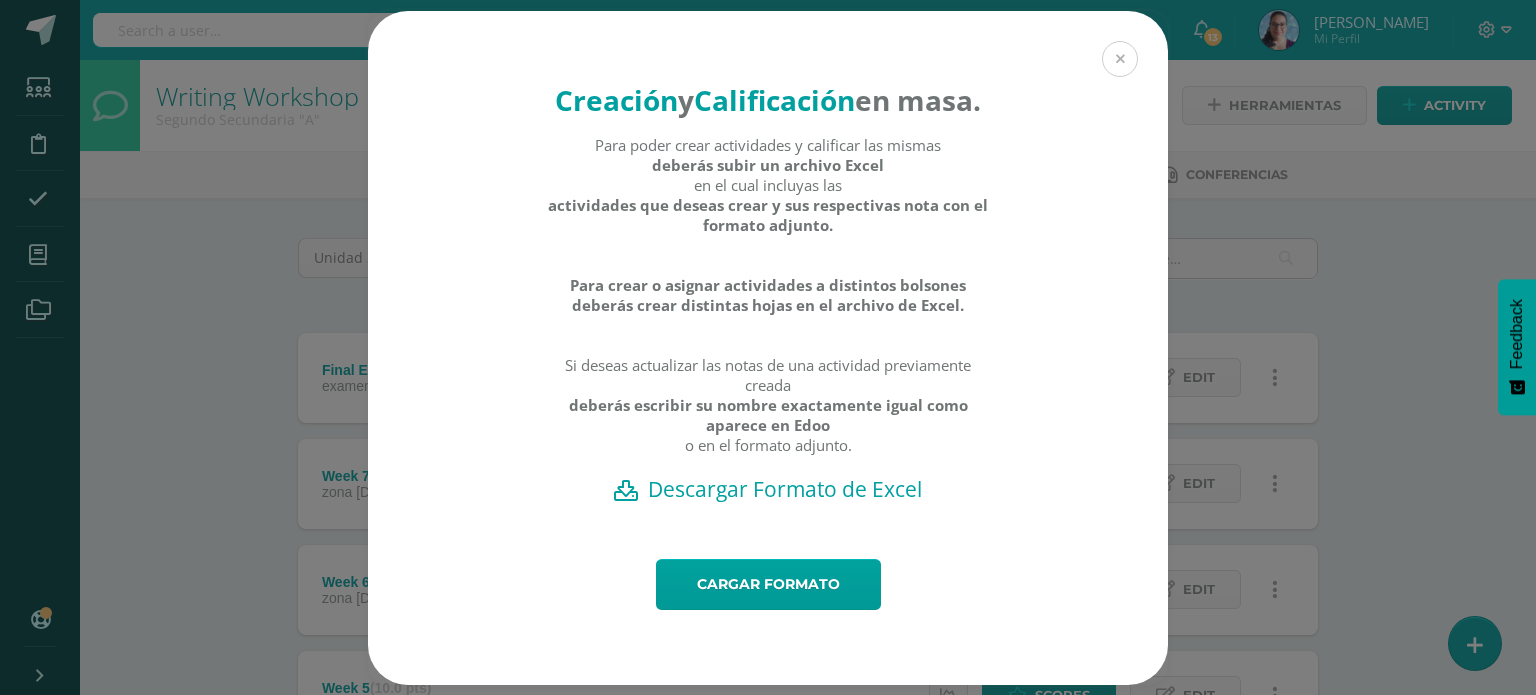 click at bounding box center [1120, 59] 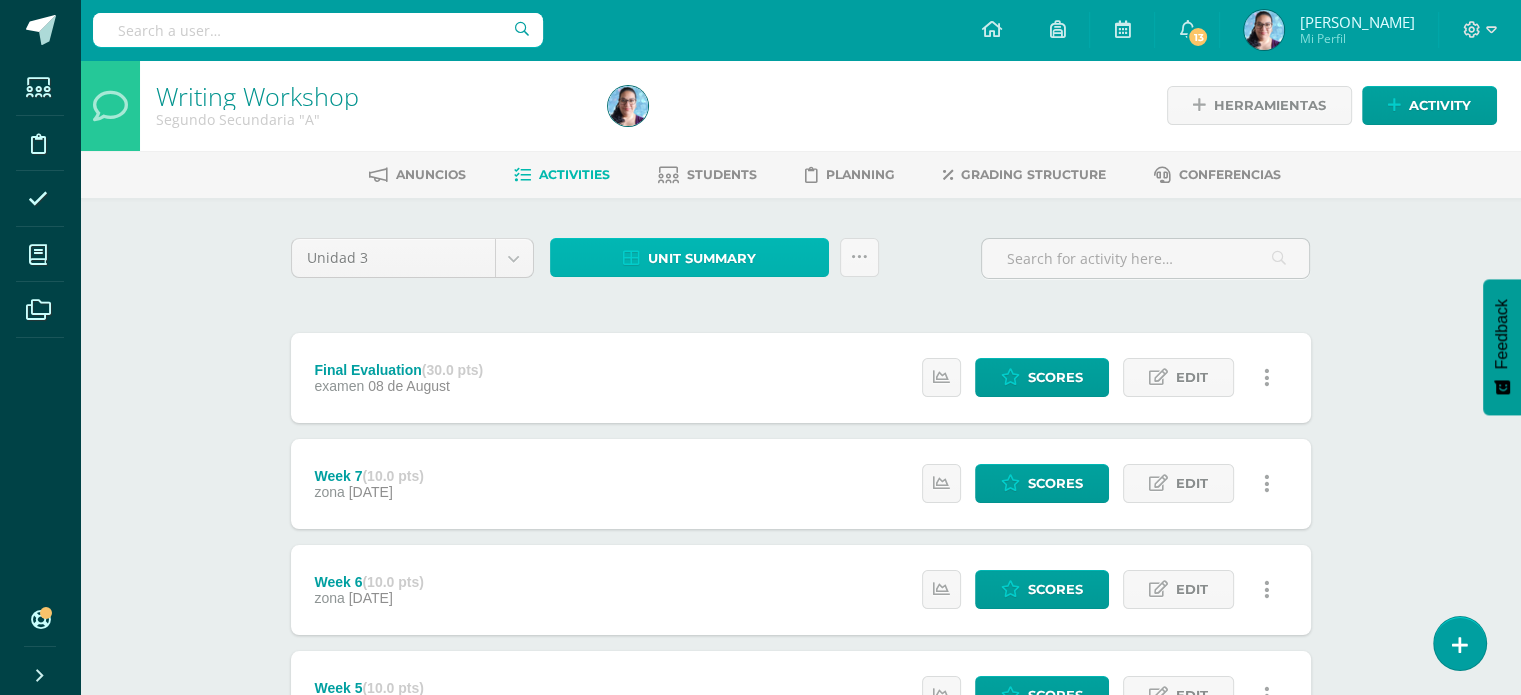 click on "Unit summary" at bounding box center [702, 258] 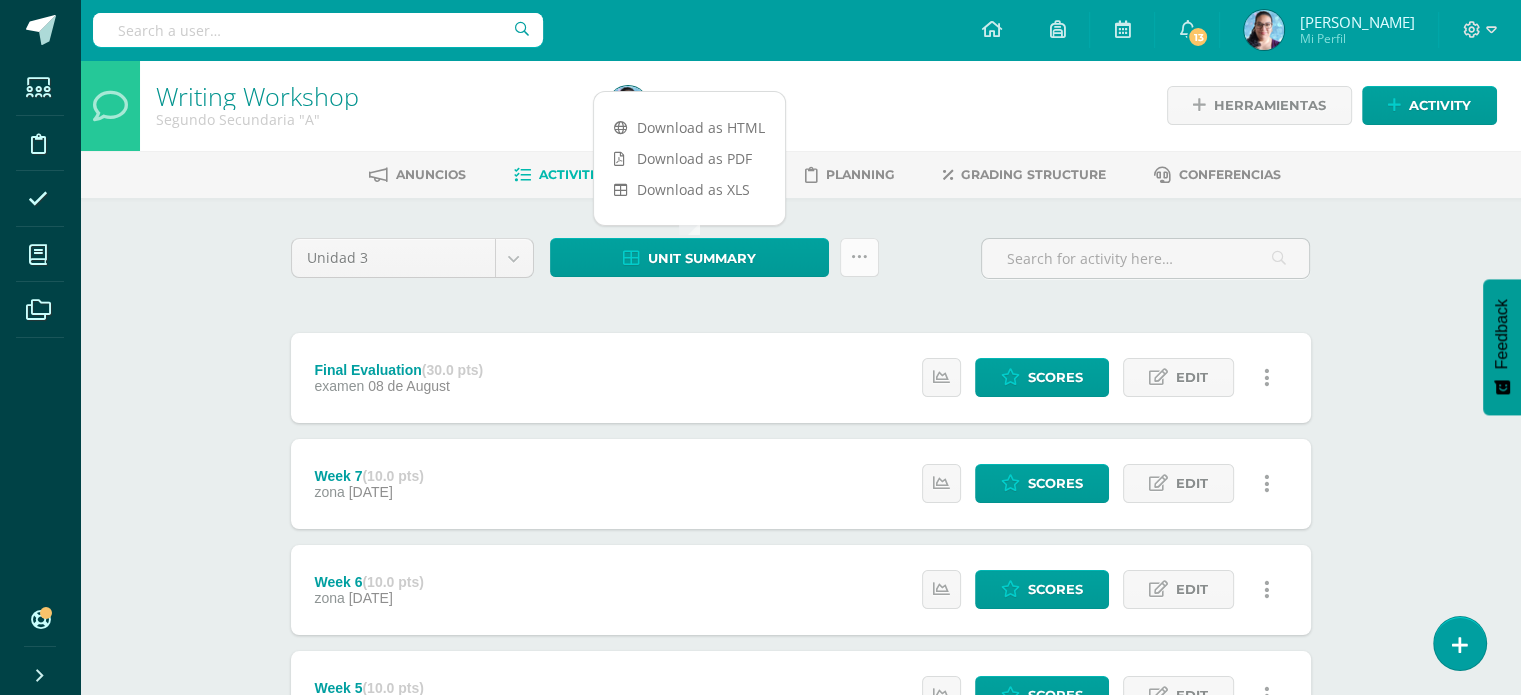 click at bounding box center (859, 257) 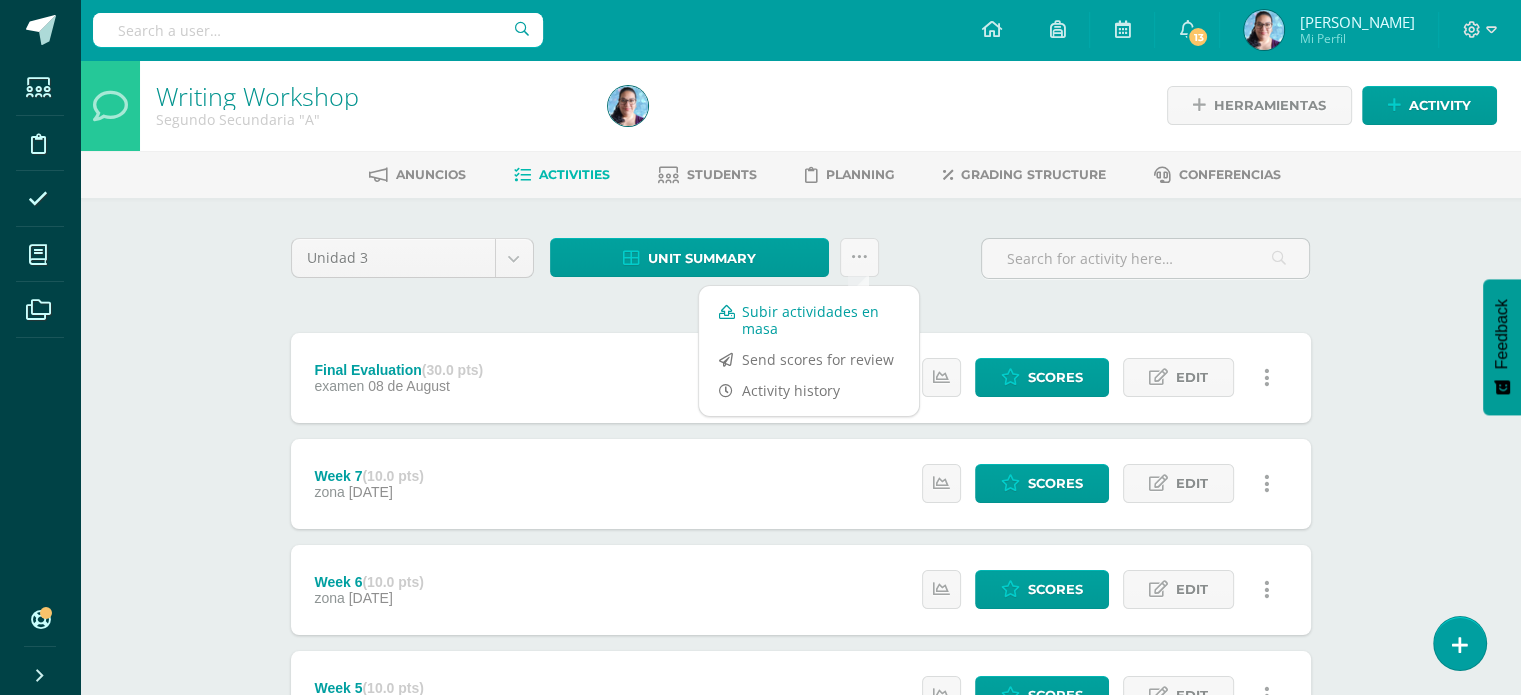 click on "Subir actividades en masa" at bounding box center (809, 320) 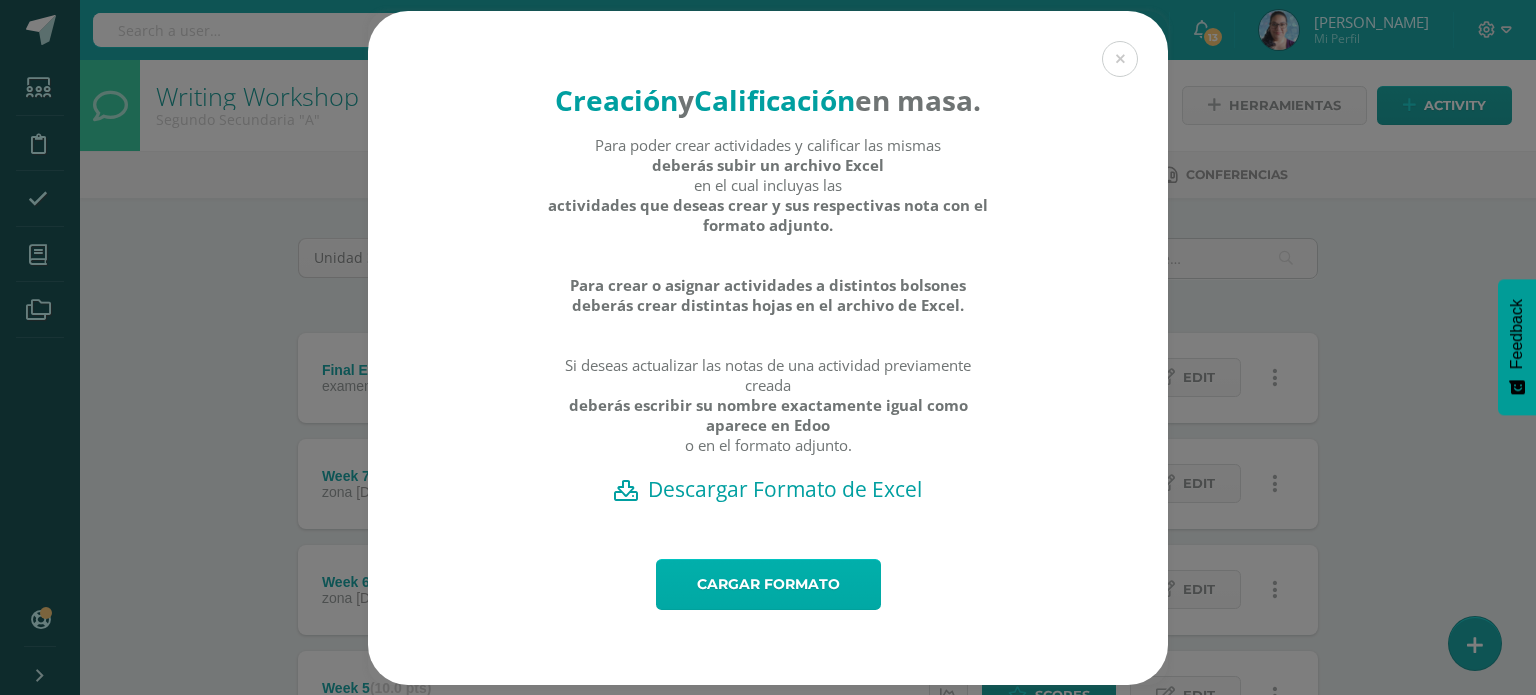 click on "Cargar formato" at bounding box center [768, 584] 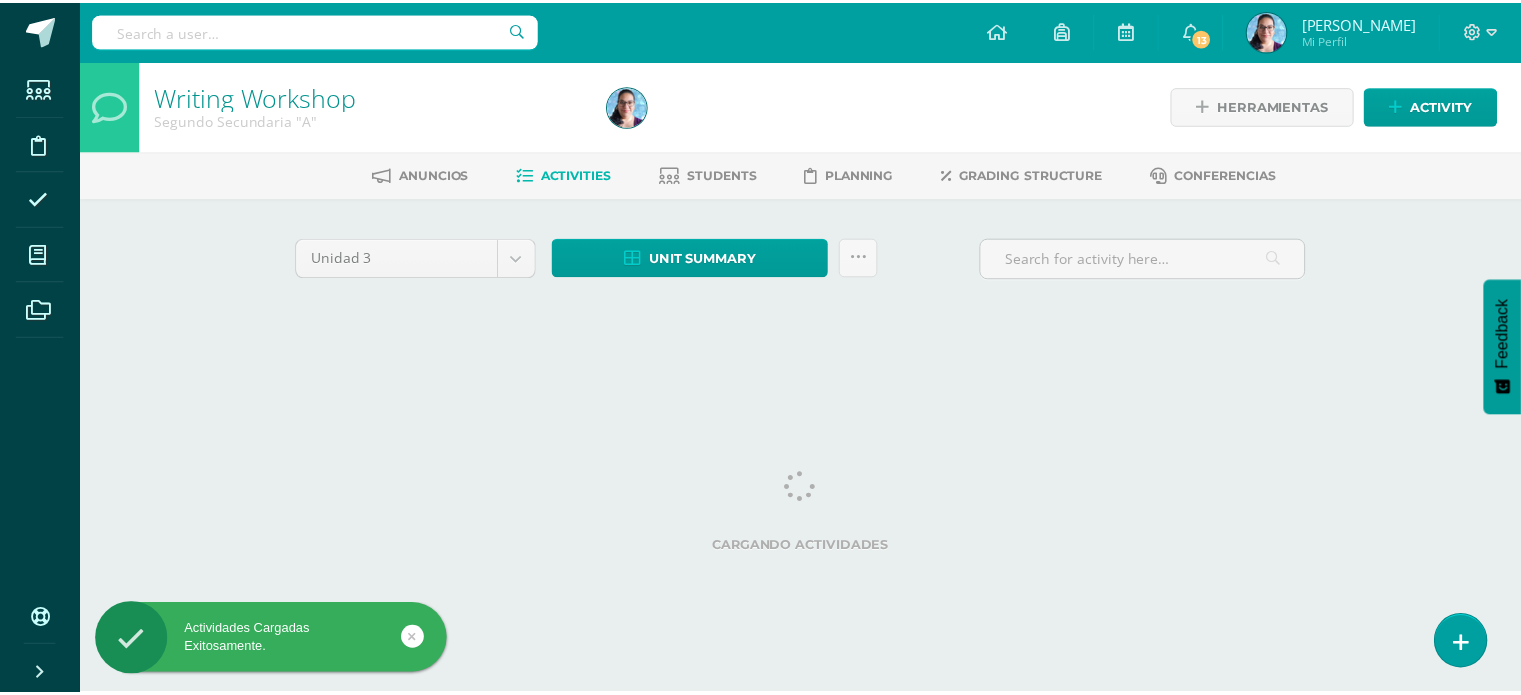scroll, scrollTop: 0, scrollLeft: 0, axis: both 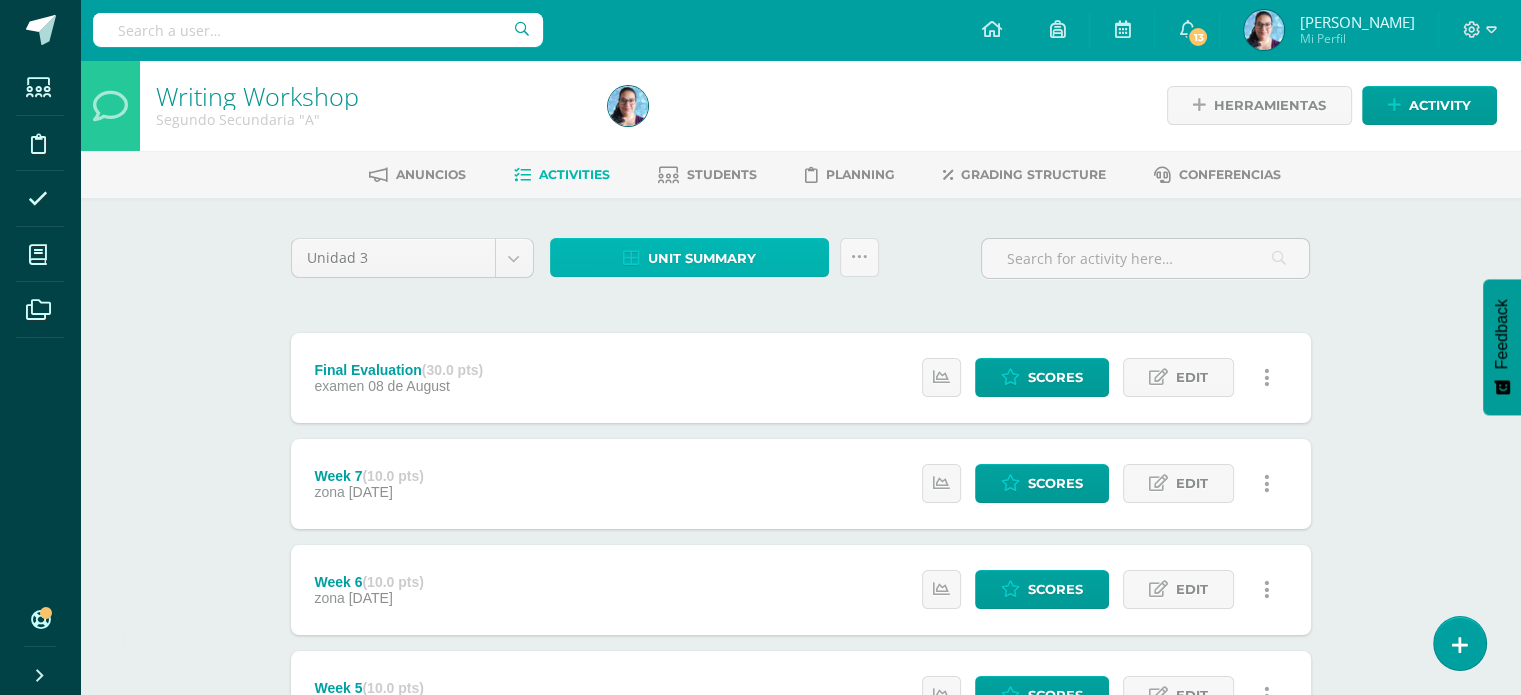 click on "Unit summary" at bounding box center [702, 258] 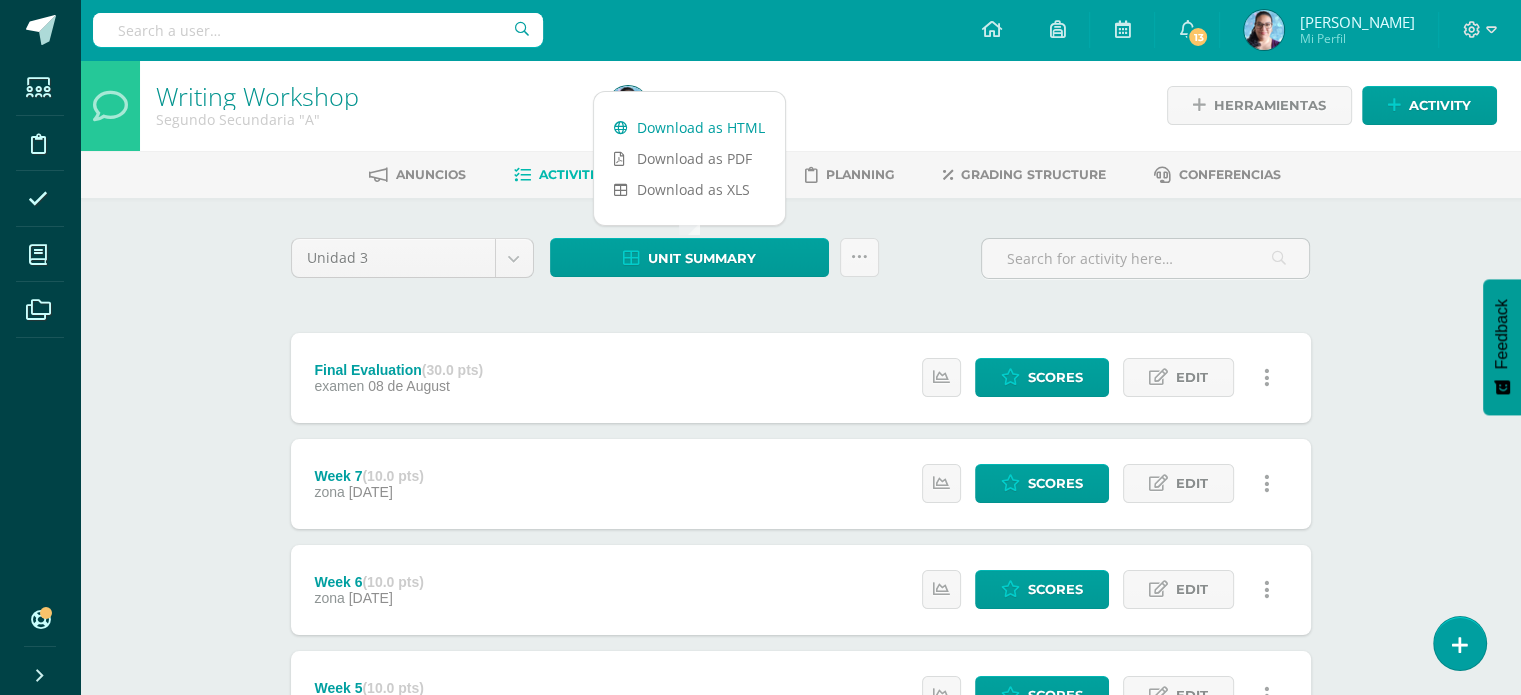 click on "Download as HTML" at bounding box center [689, 127] 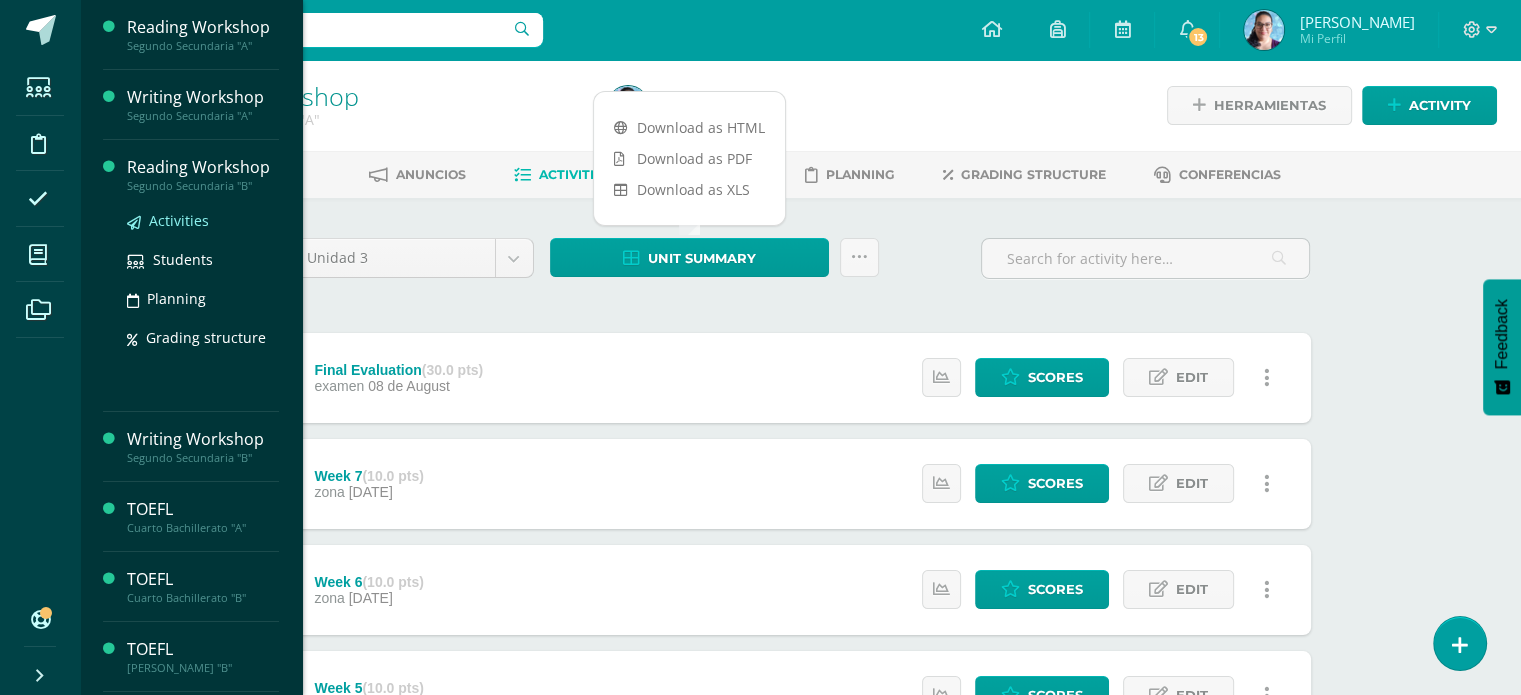 click on "Activities" at bounding box center [179, 220] 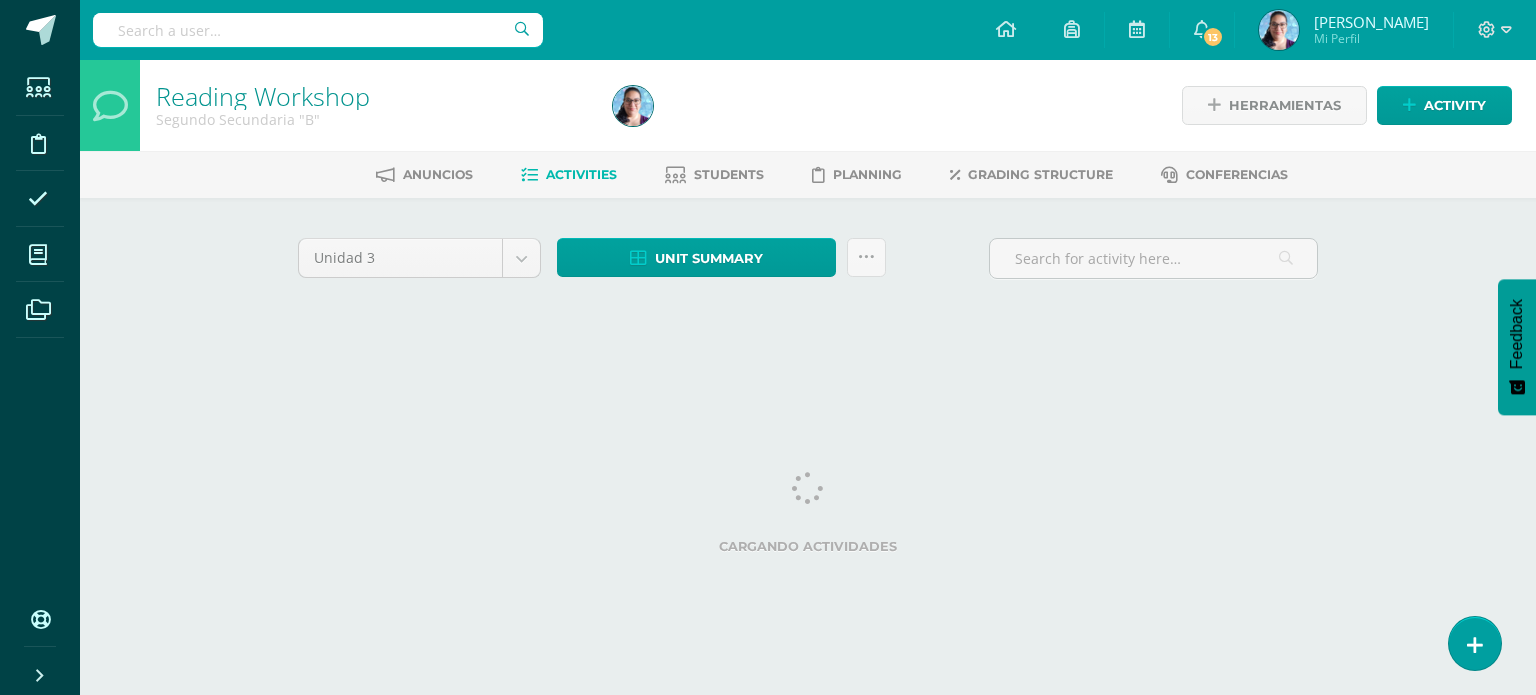 scroll, scrollTop: 0, scrollLeft: 0, axis: both 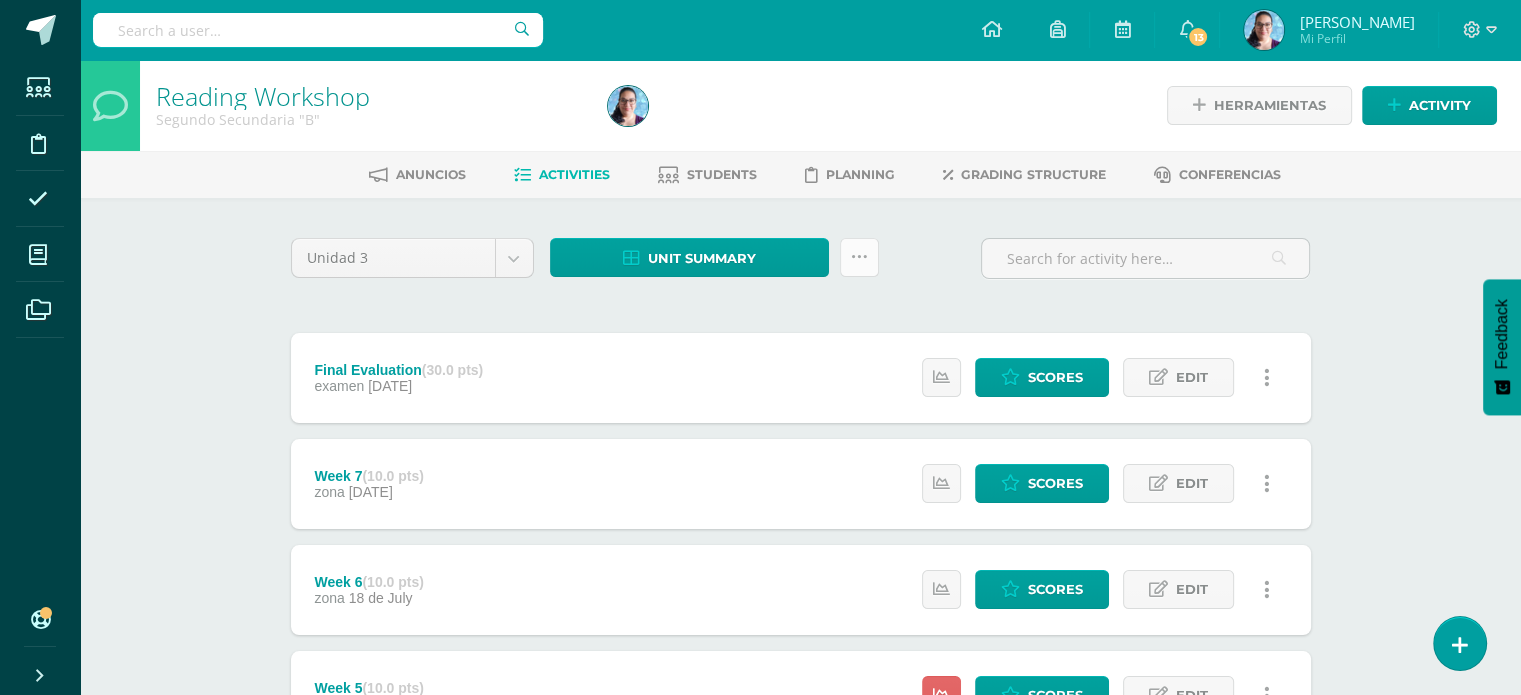 click at bounding box center [859, 257] 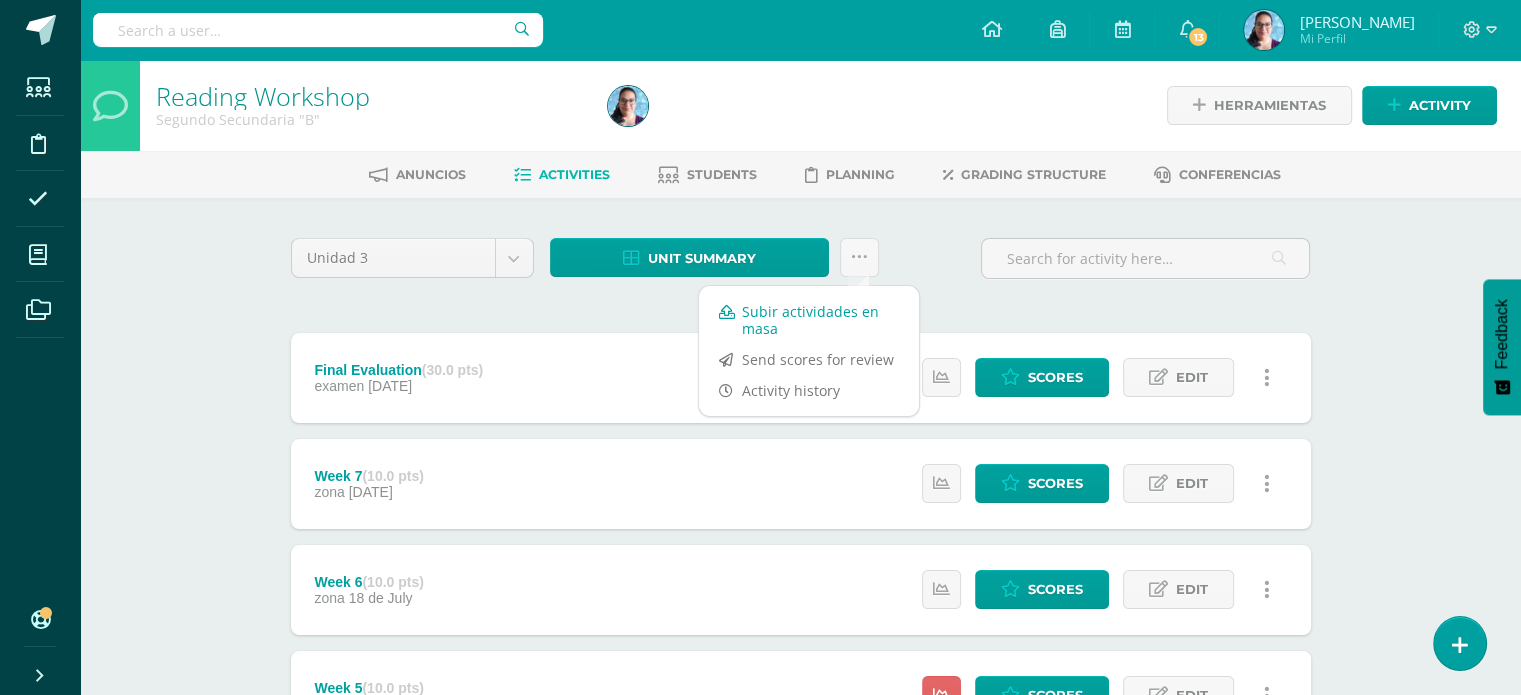 click on "Subir actividades en masa" at bounding box center (809, 320) 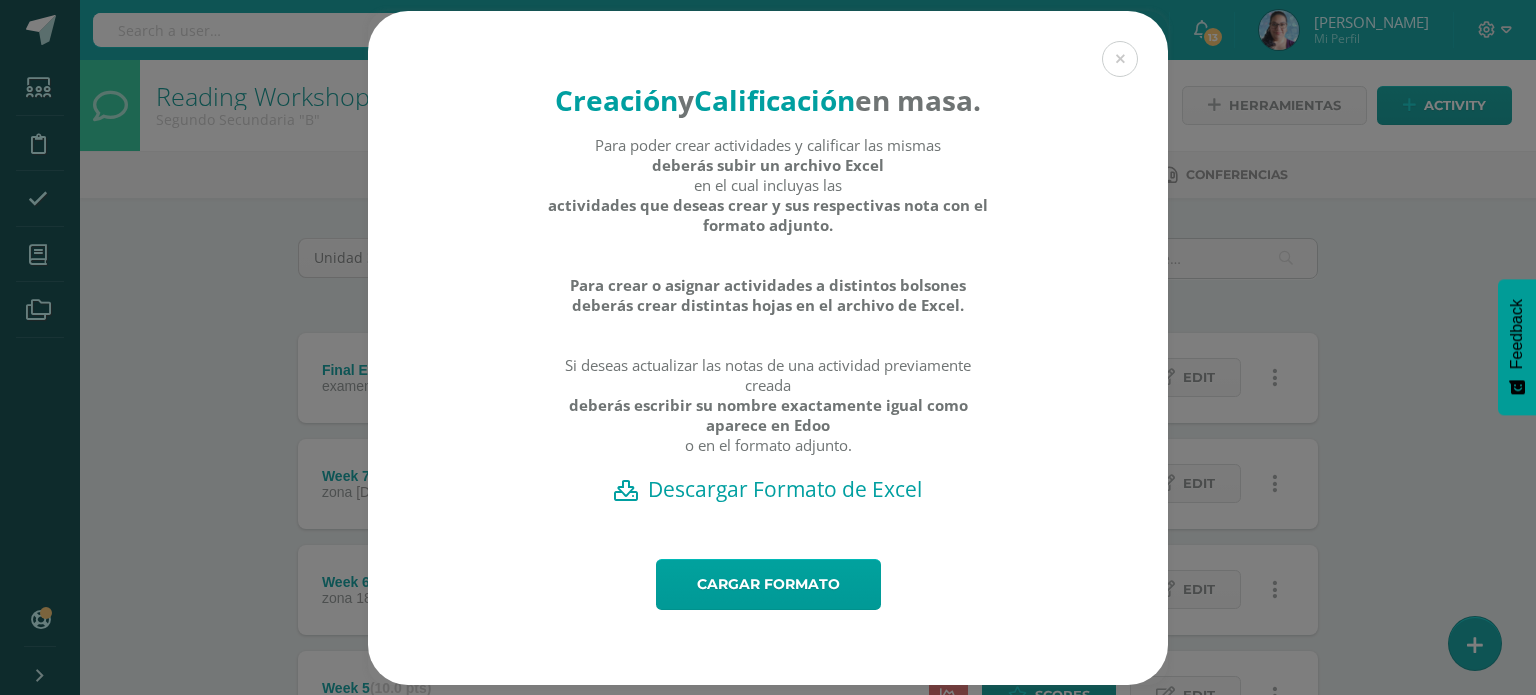 click on "Descargar Formato de Excel" at bounding box center [768, 489] 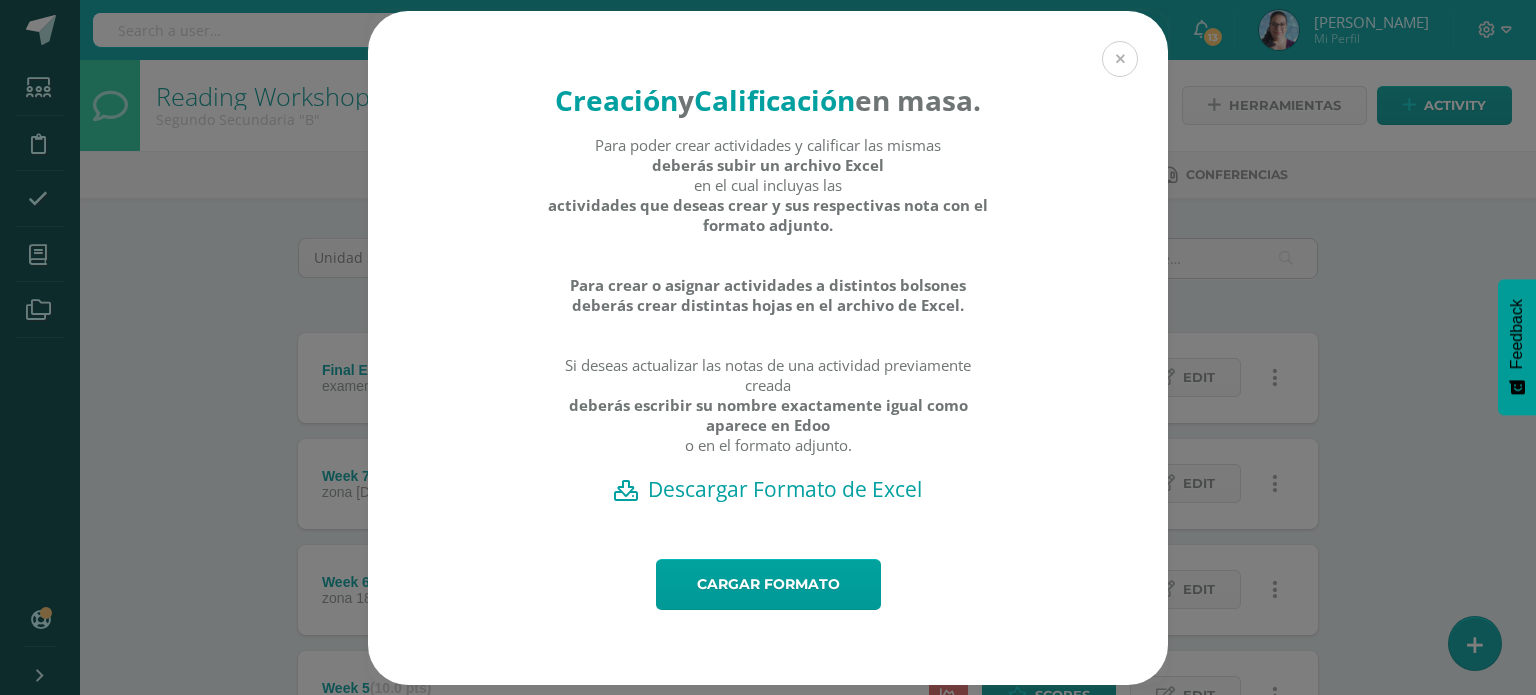 click at bounding box center (1120, 59) 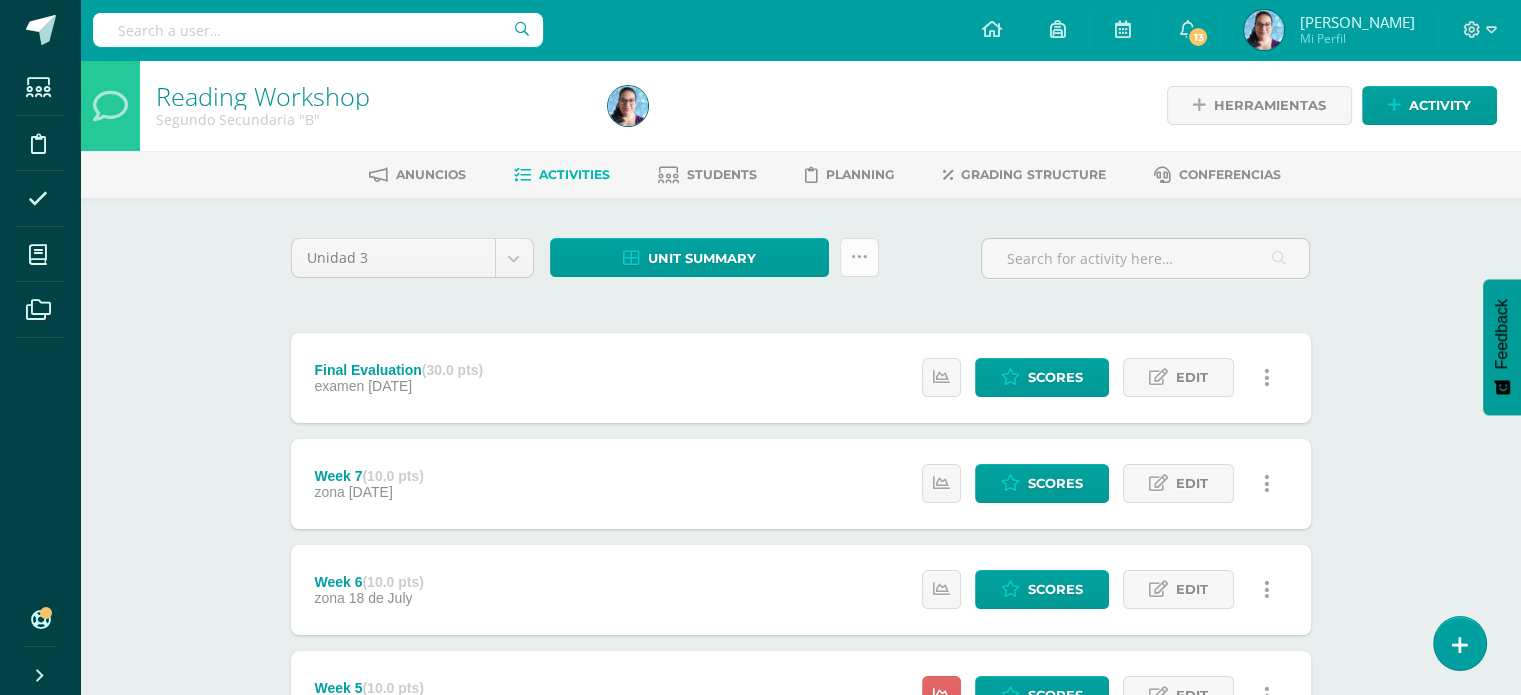 click at bounding box center [859, 257] 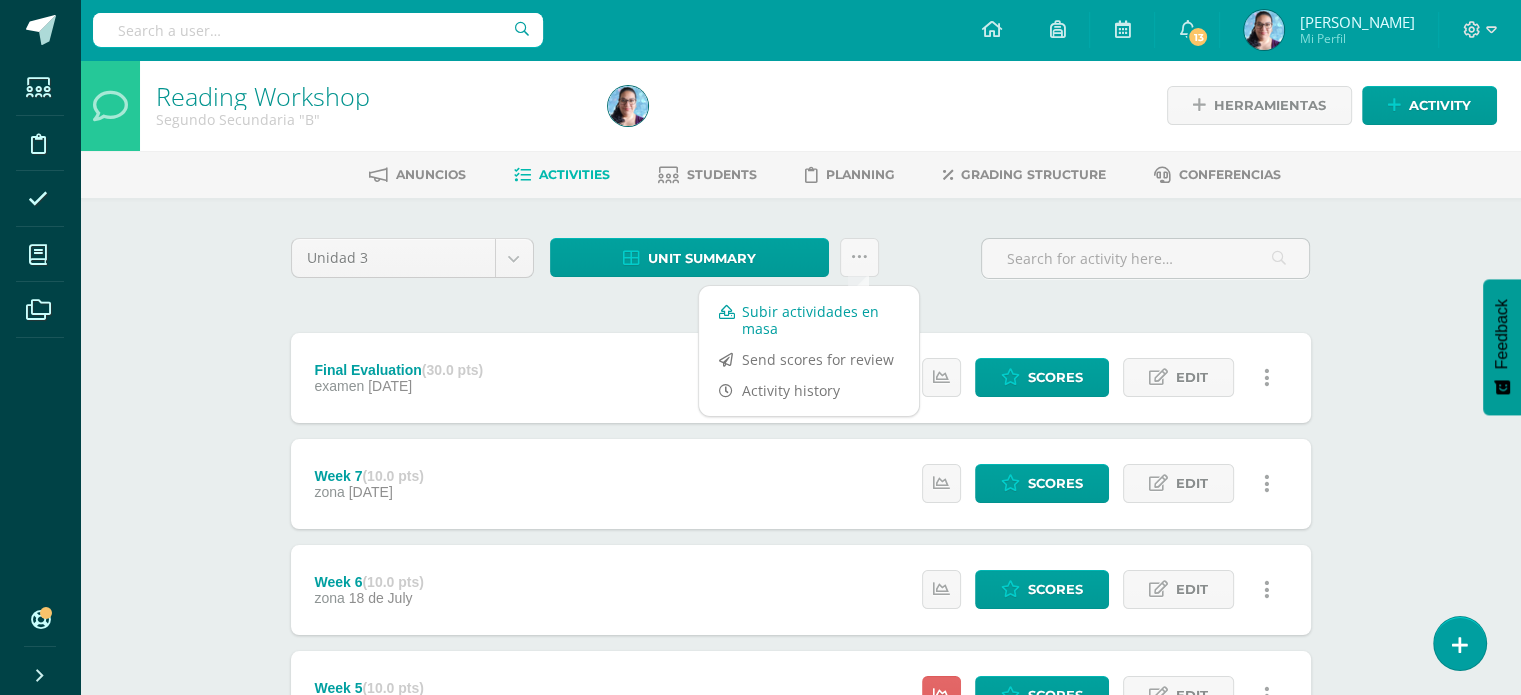 click on "Subir actividades en masa" at bounding box center (809, 320) 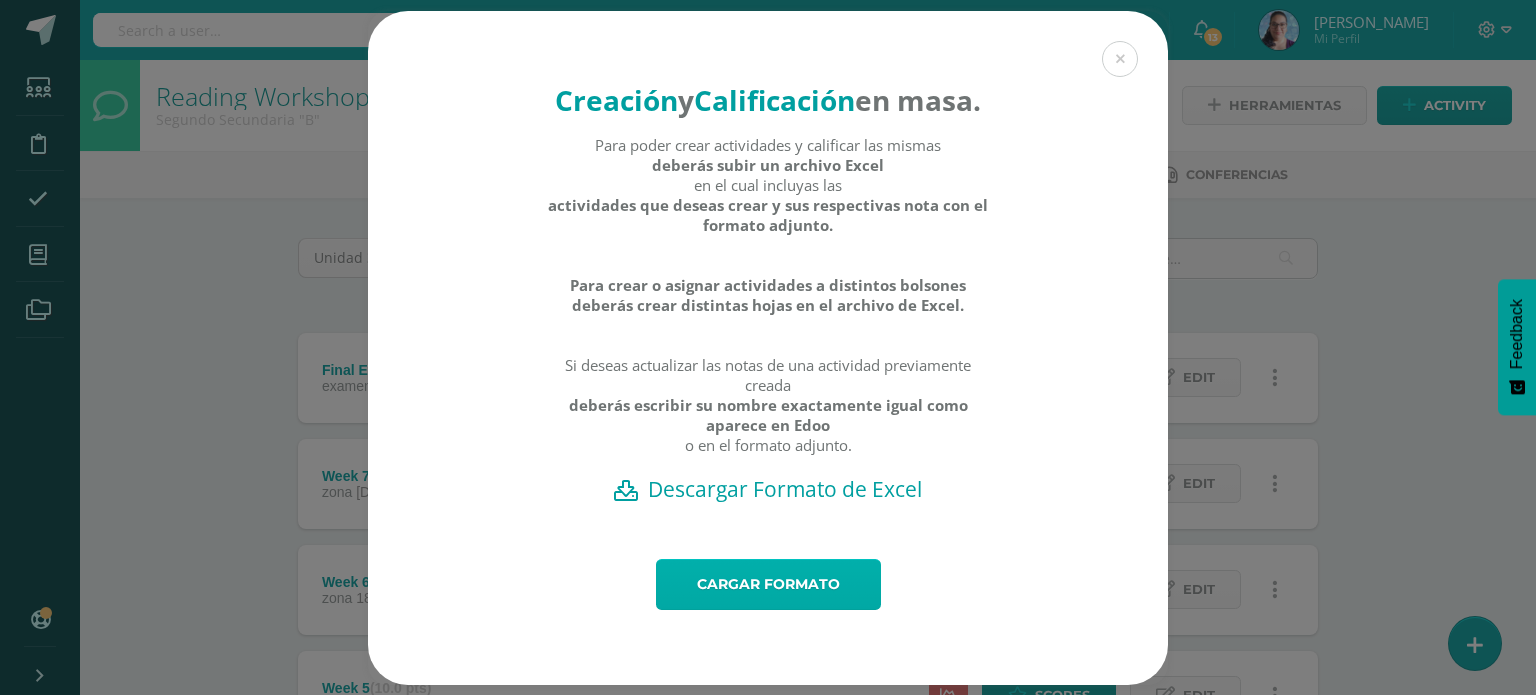 click on "Cargar formato" at bounding box center (768, 584) 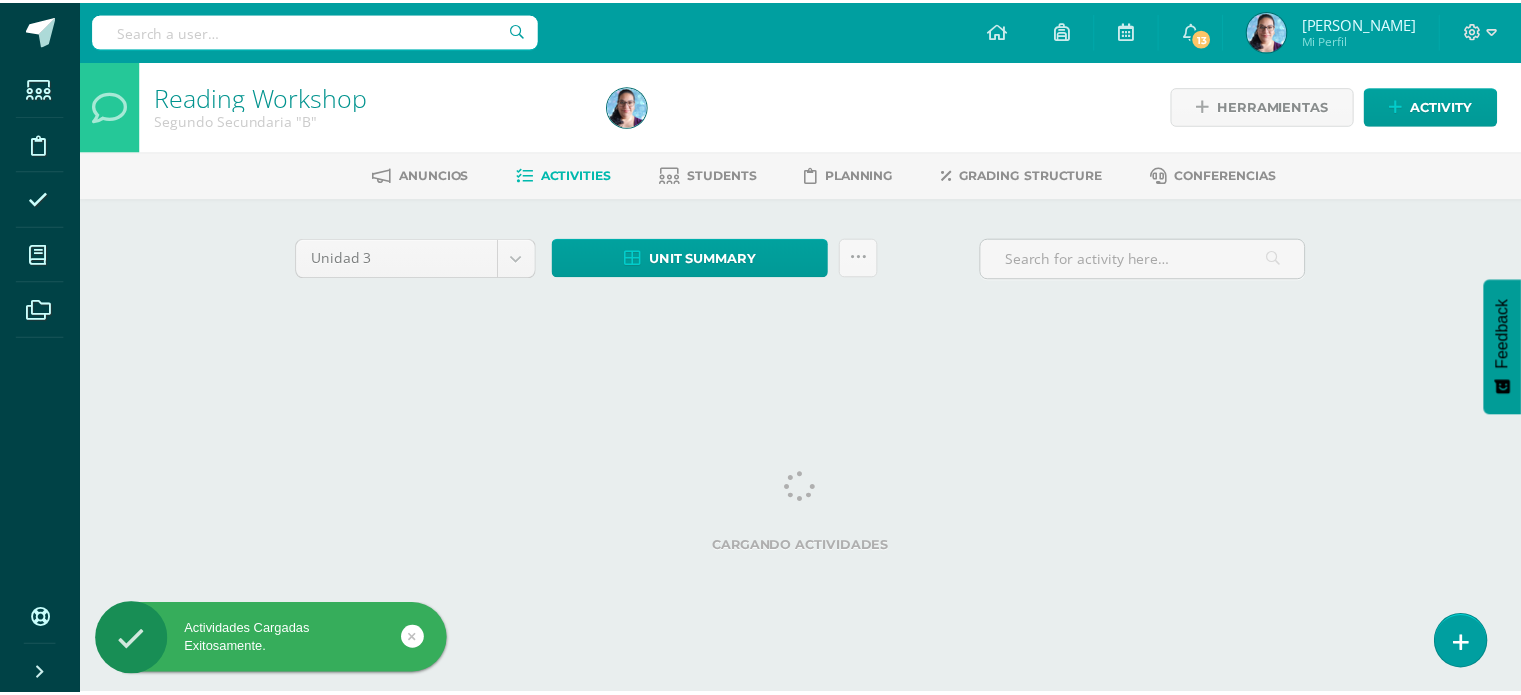 scroll, scrollTop: 0, scrollLeft: 0, axis: both 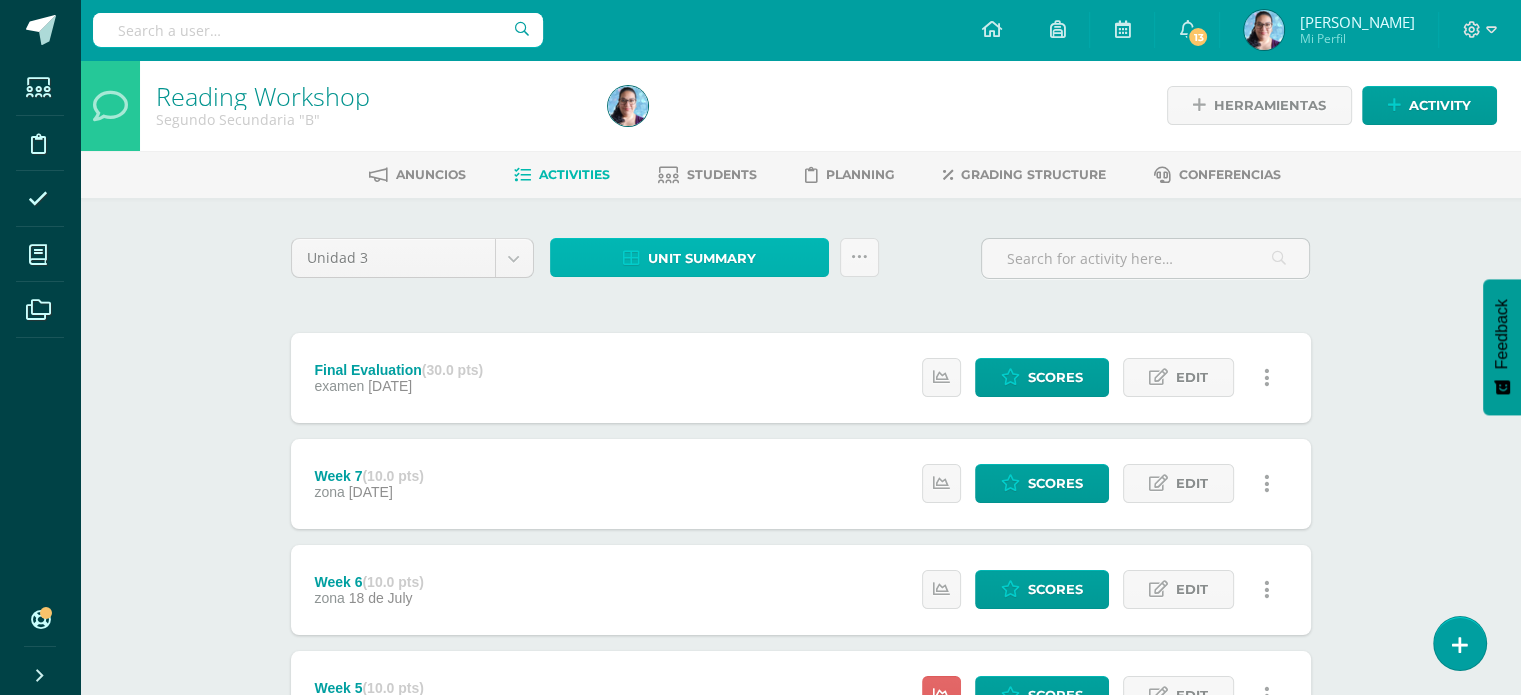 click on "Unit summary" at bounding box center (702, 258) 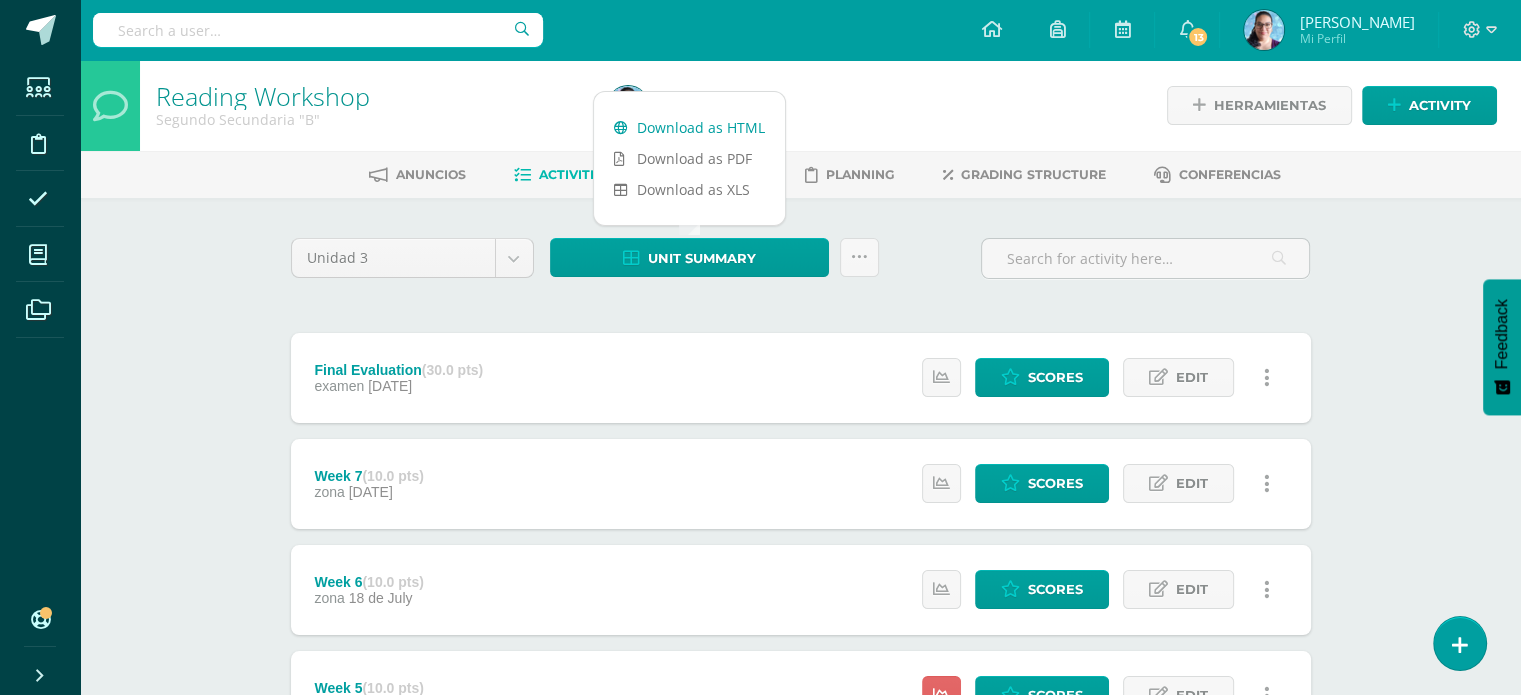 click on "Download as HTML" at bounding box center (689, 127) 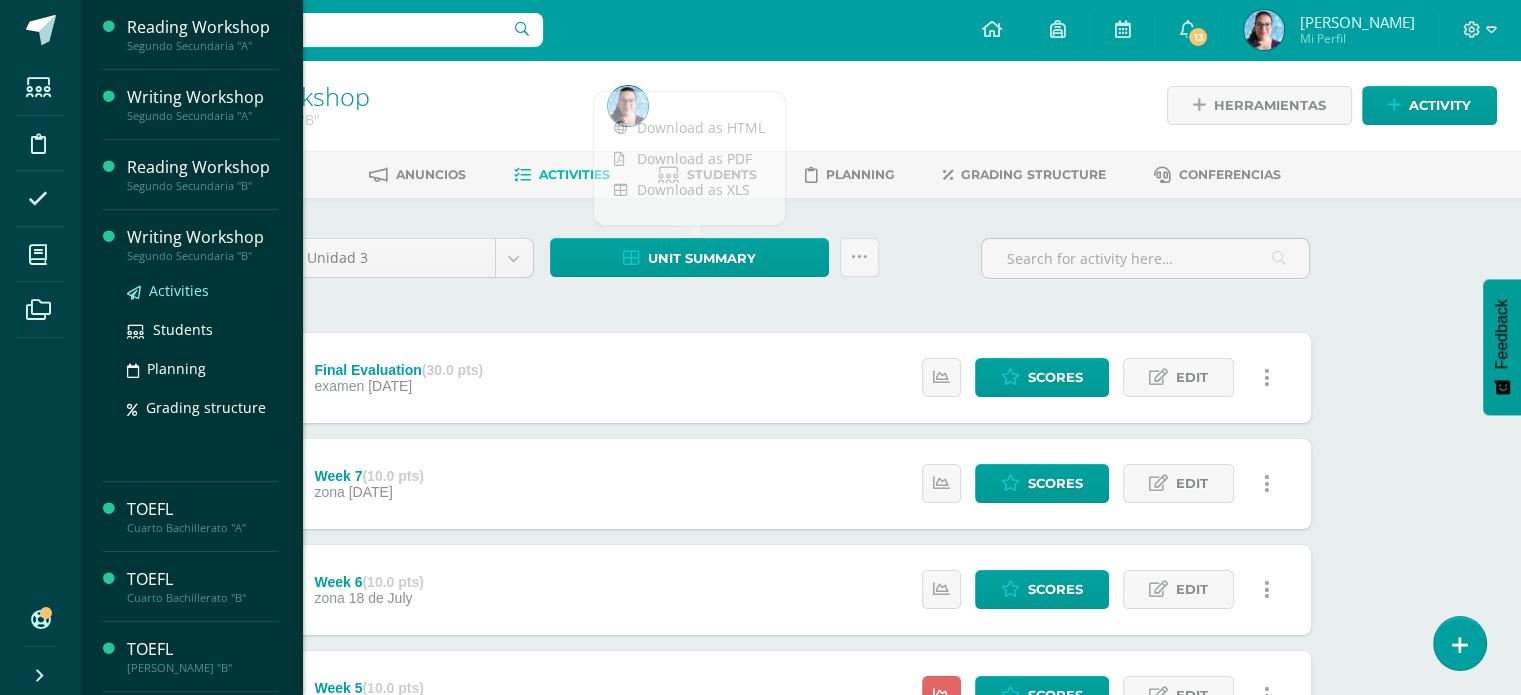 click on "Activities" at bounding box center (179, 290) 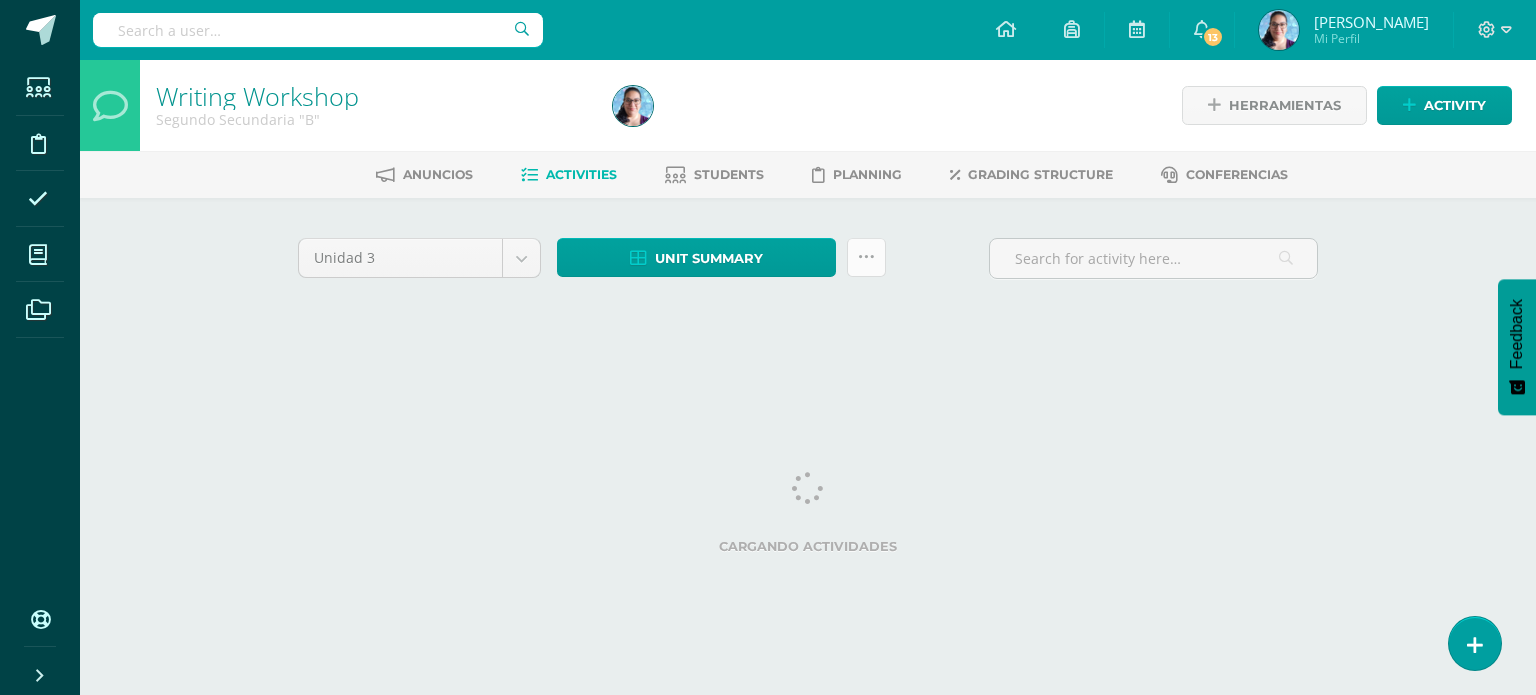 scroll, scrollTop: 0, scrollLeft: 0, axis: both 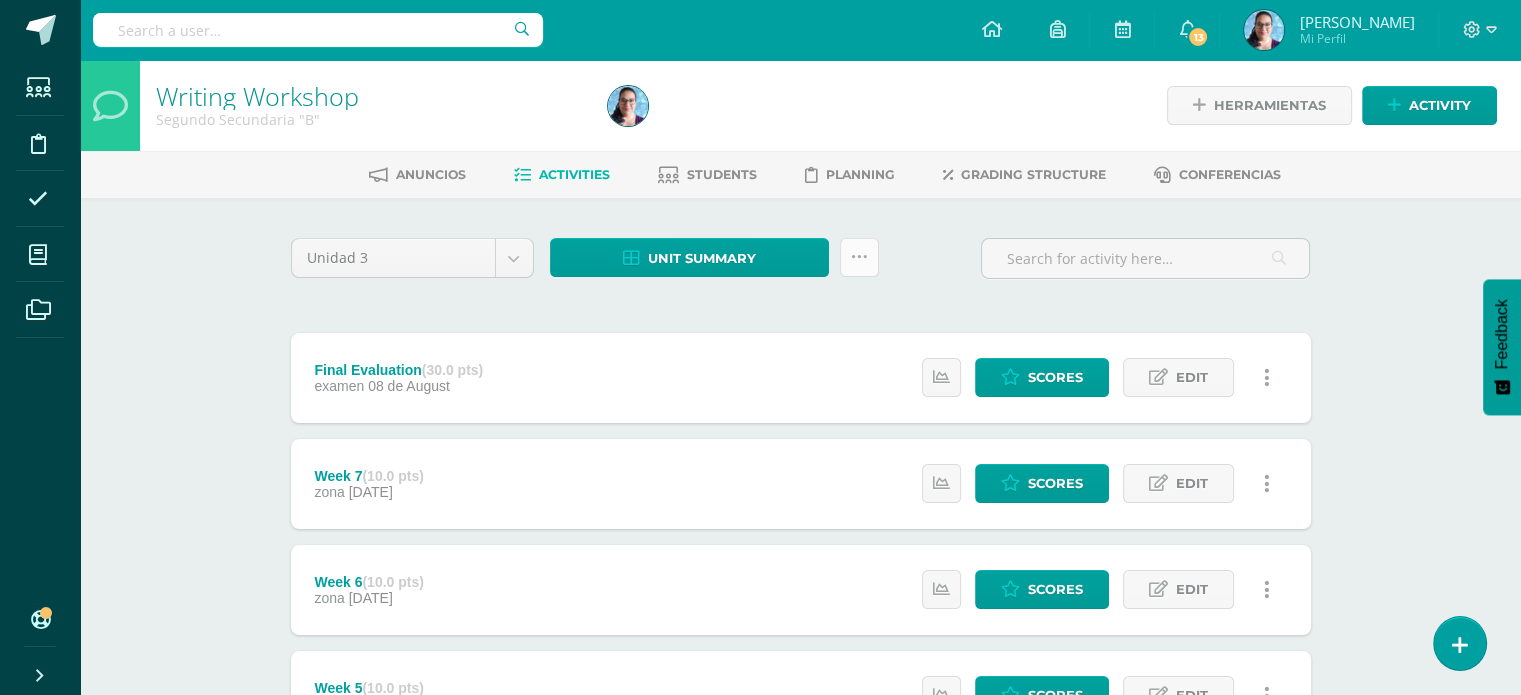 click at bounding box center (859, 257) 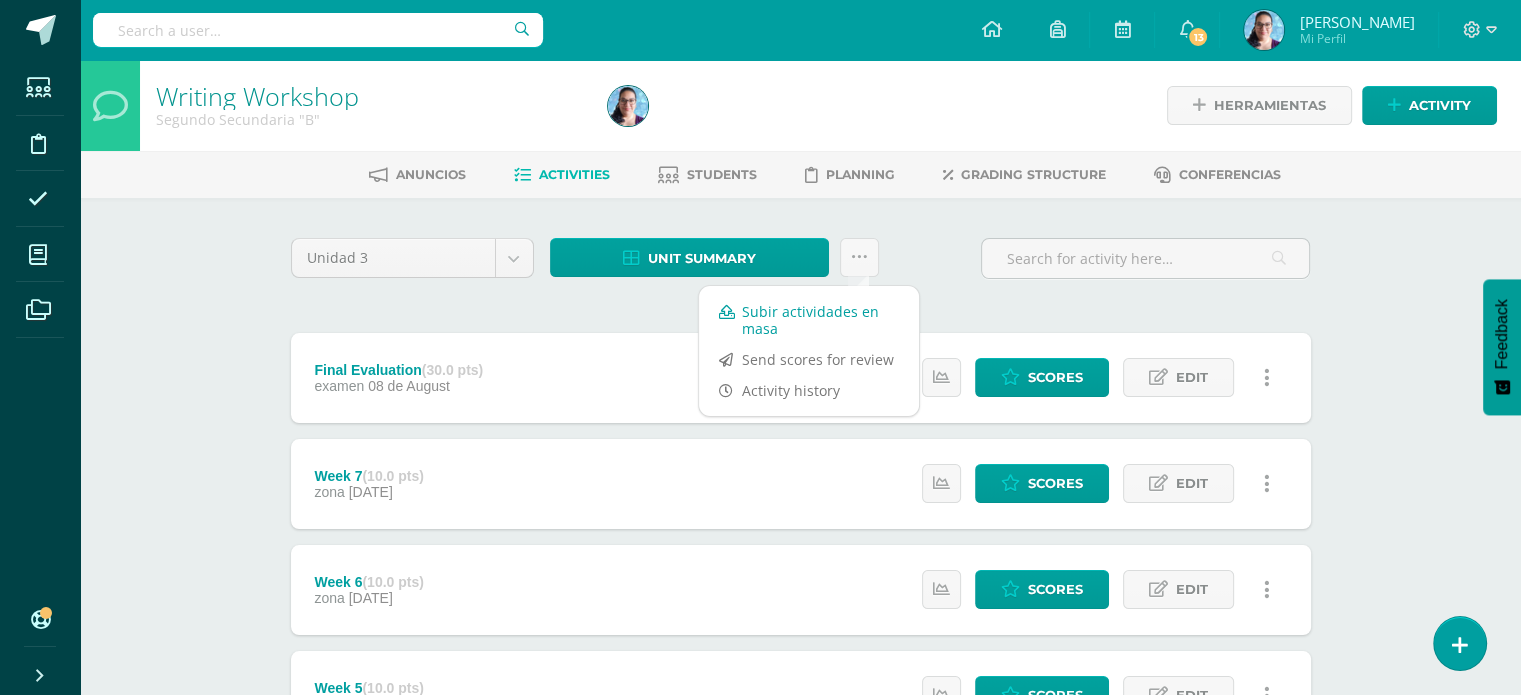 click on "Subir actividades en masa" at bounding box center [809, 320] 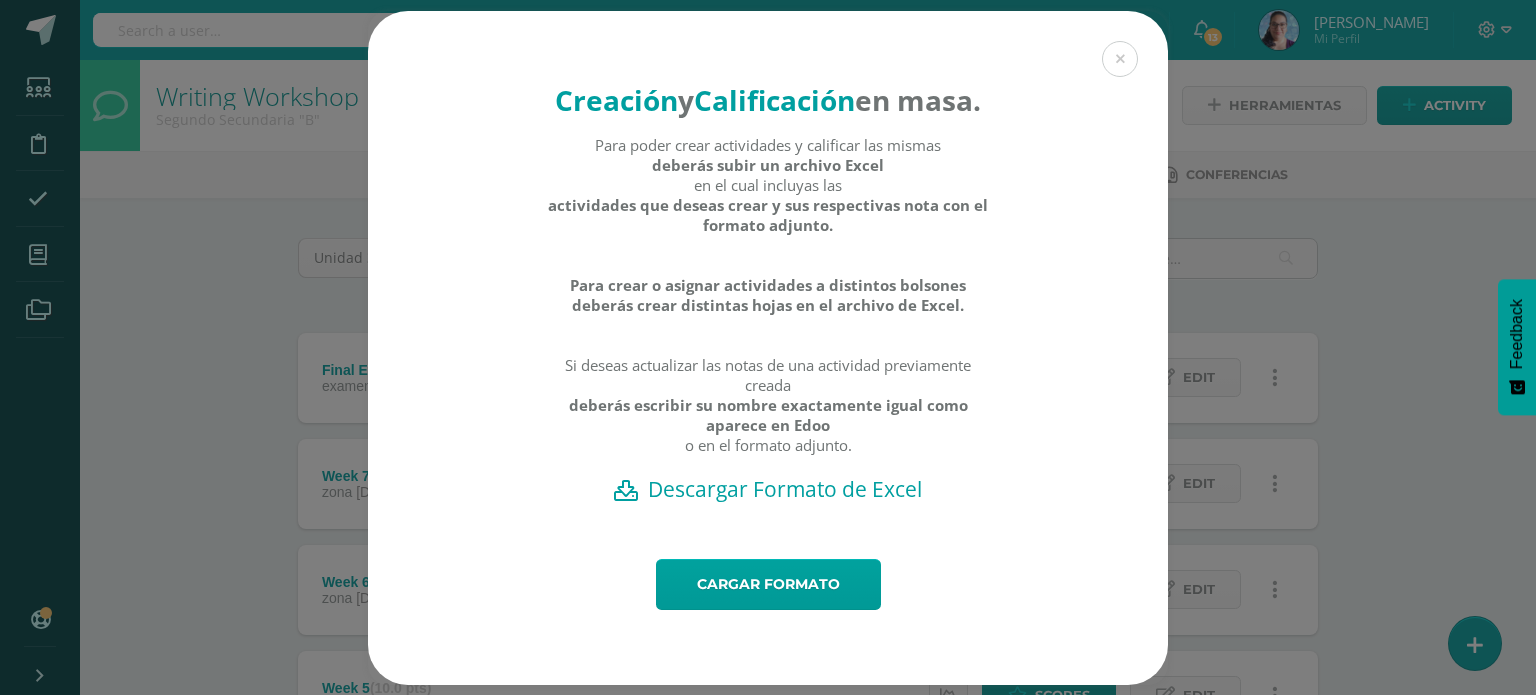 click on "Descargar Formato de Excel" at bounding box center [768, 489] 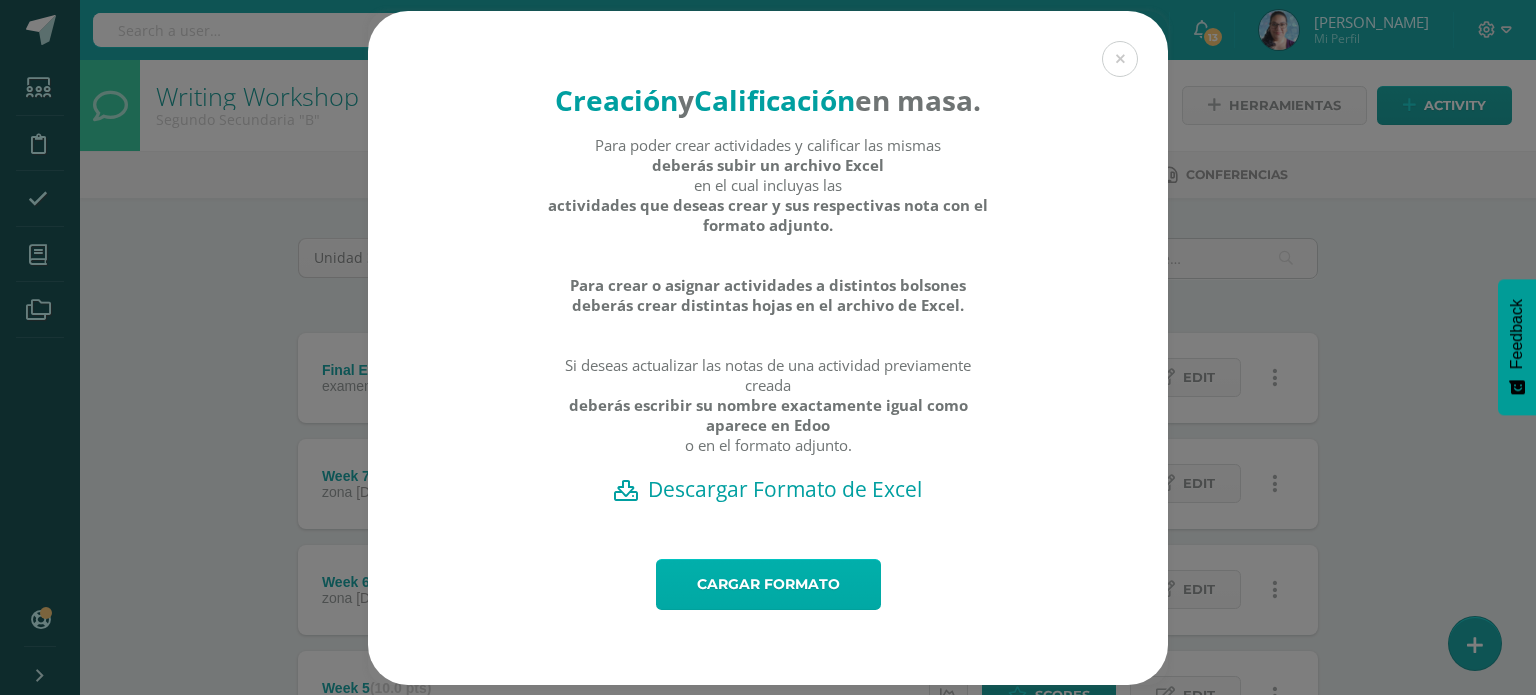 click on "Cargar formato" at bounding box center [768, 584] 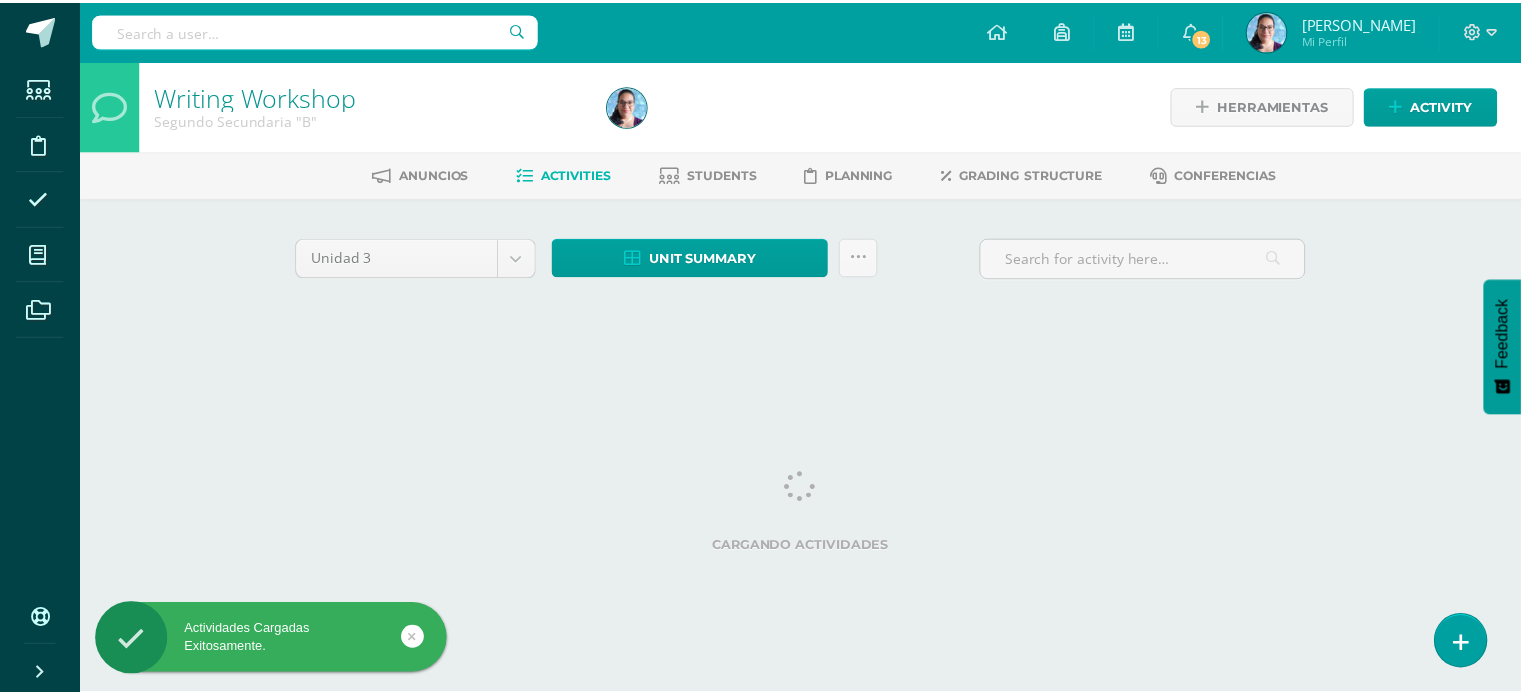 scroll, scrollTop: 0, scrollLeft: 0, axis: both 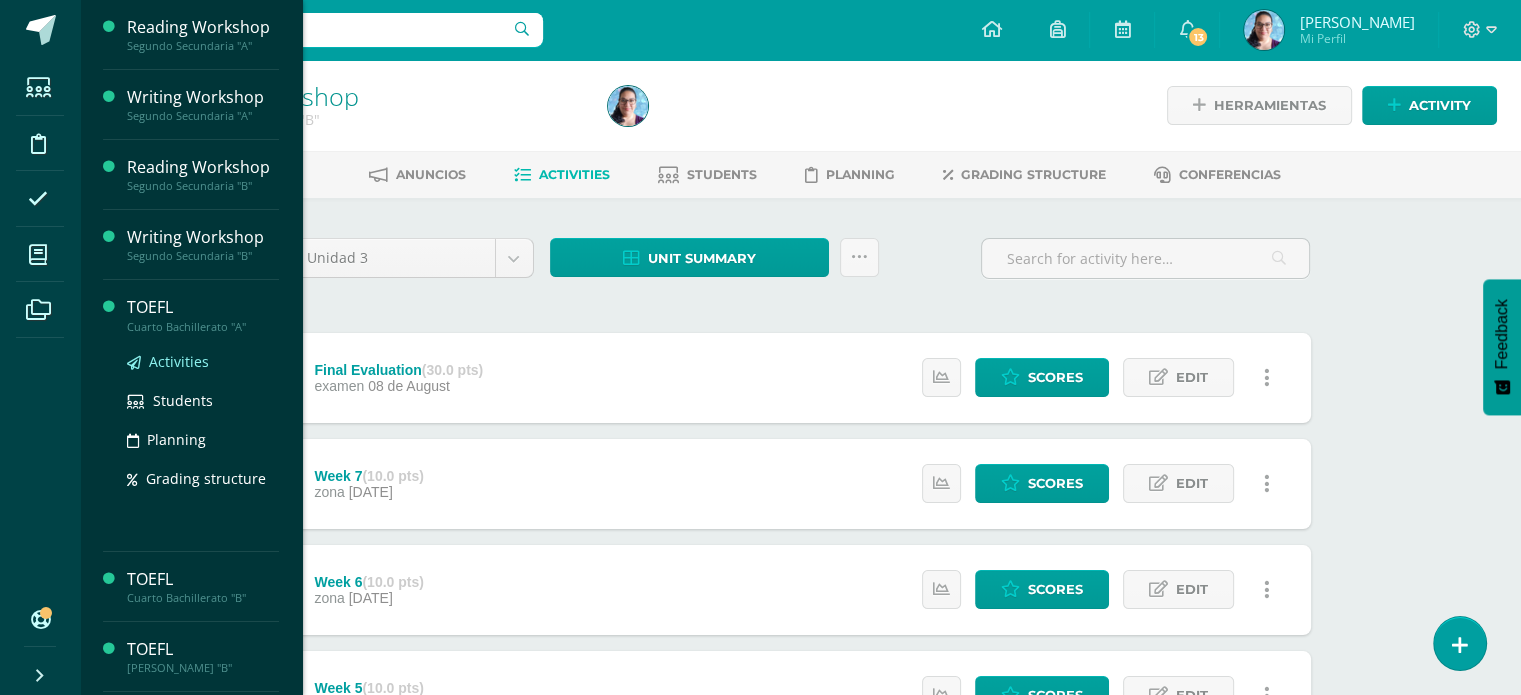 click on "Activities" at bounding box center (179, 361) 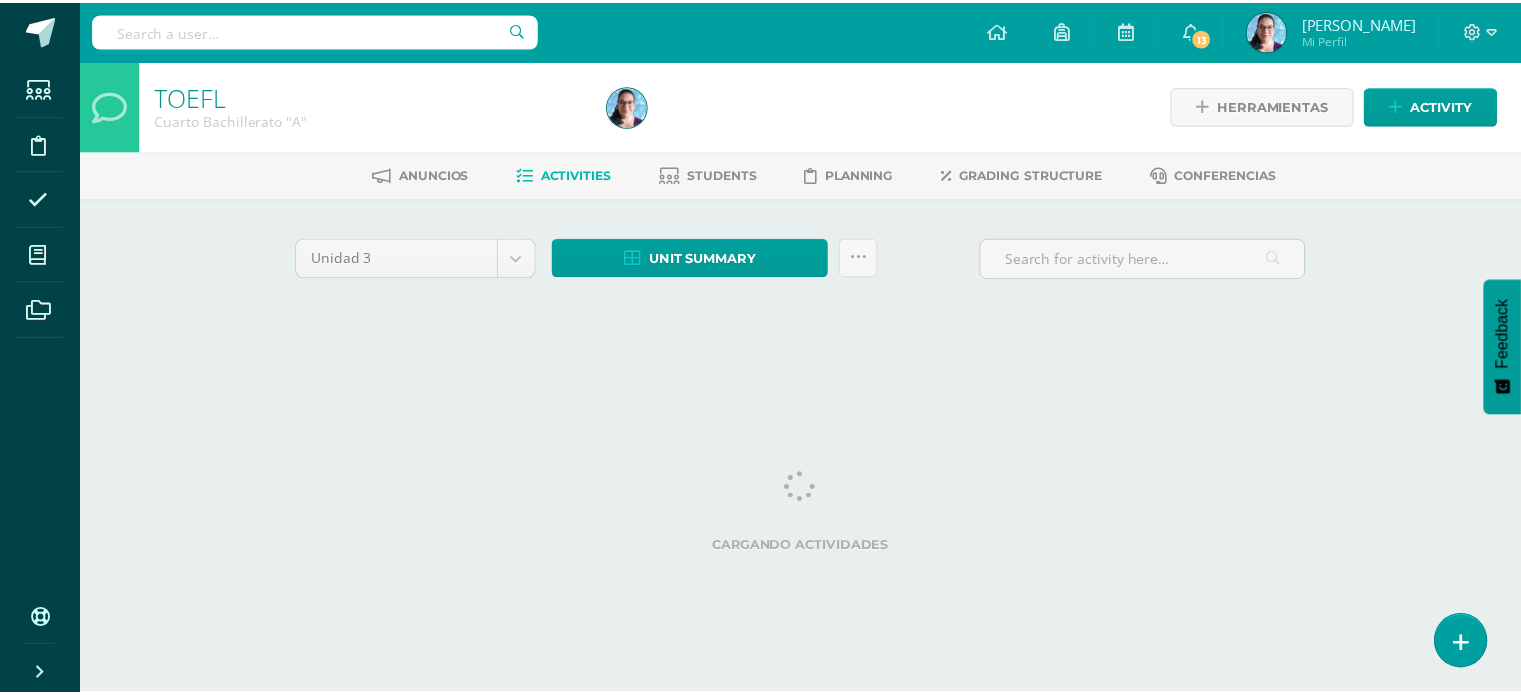 scroll, scrollTop: 0, scrollLeft: 0, axis: both 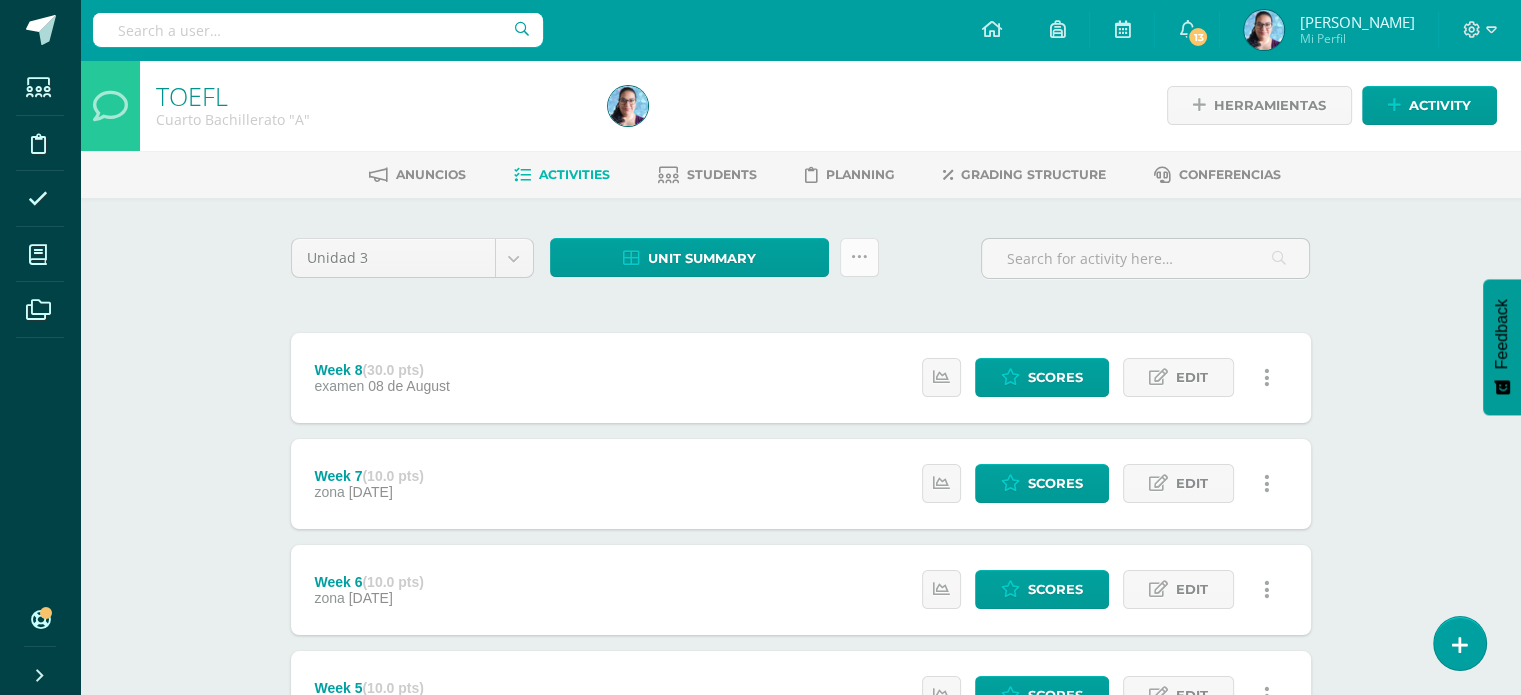 click at bounding box center (859, 257) 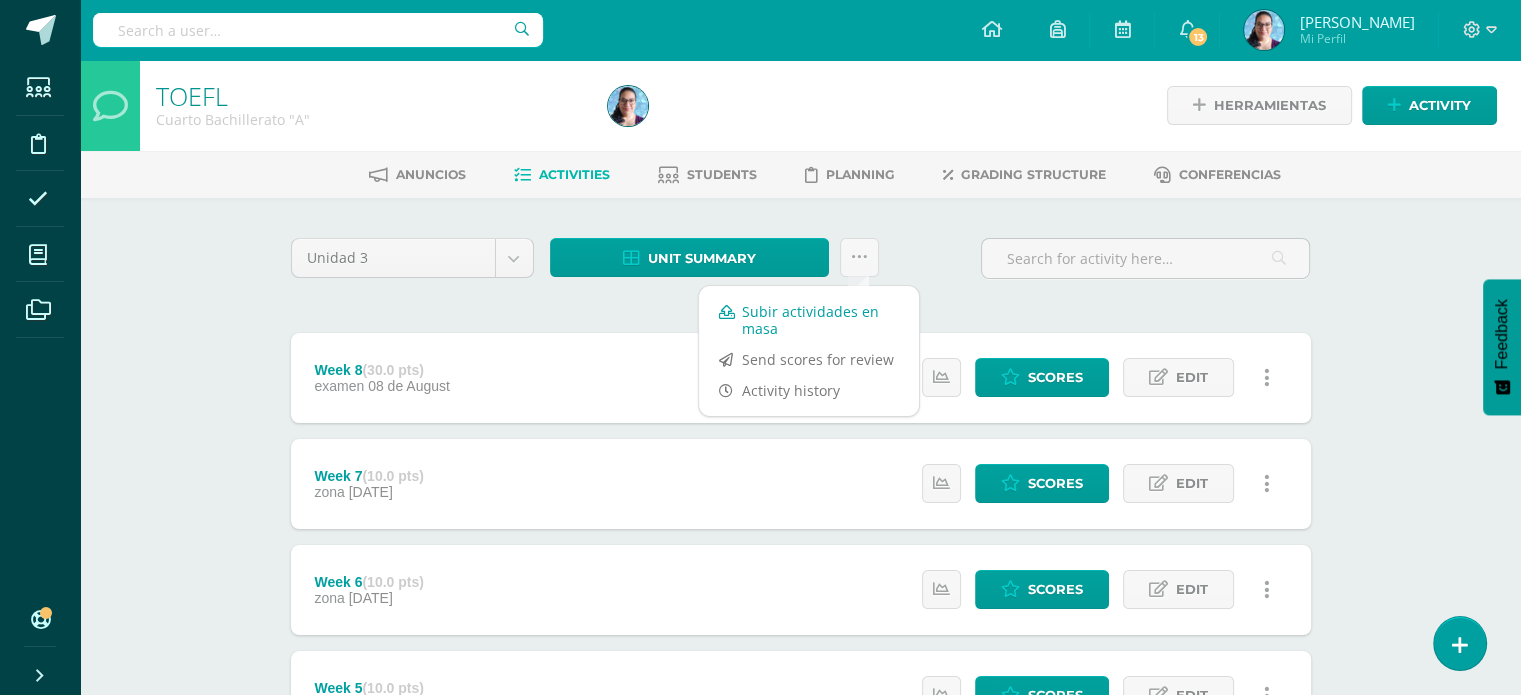 click on "Subir actividades en masa" at bounding box center [809, 320] 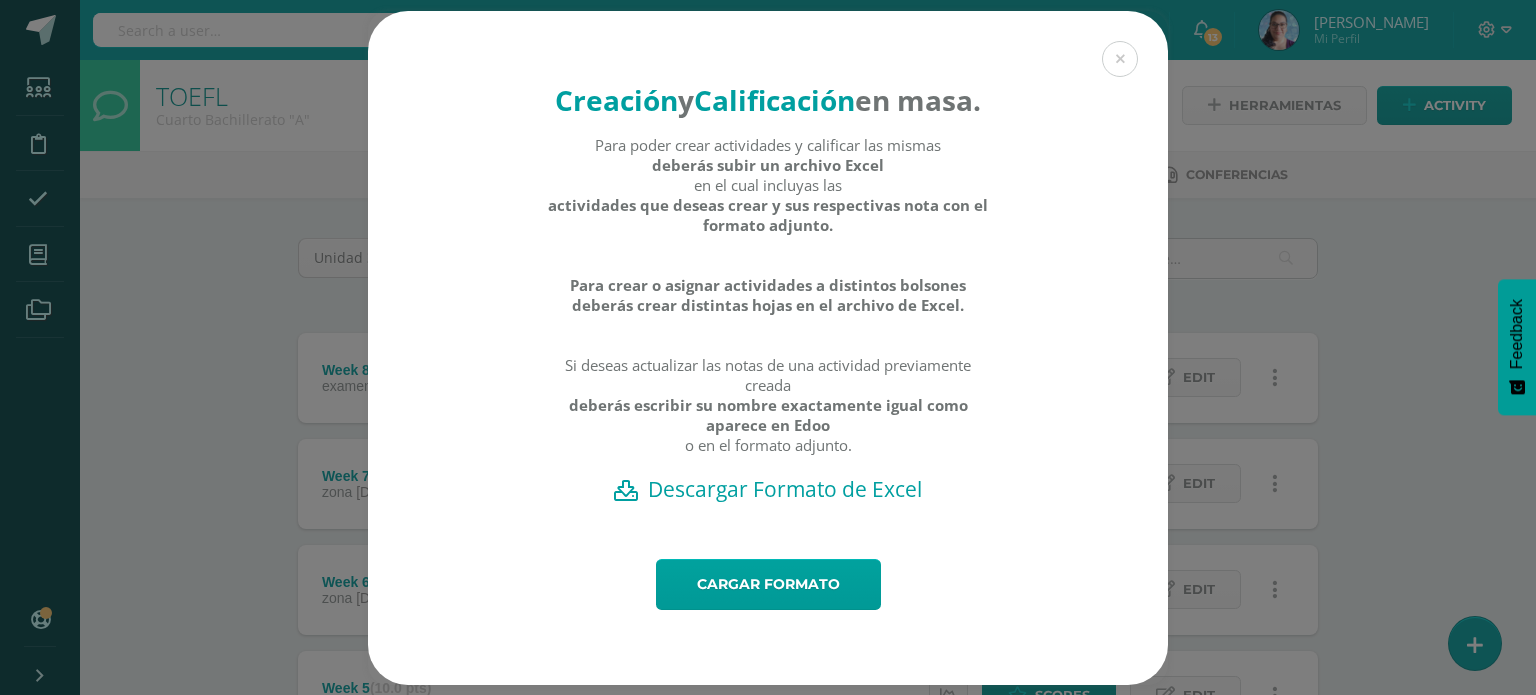 click on "Descargar Formato de Excel" at bounding box center (768, 489) 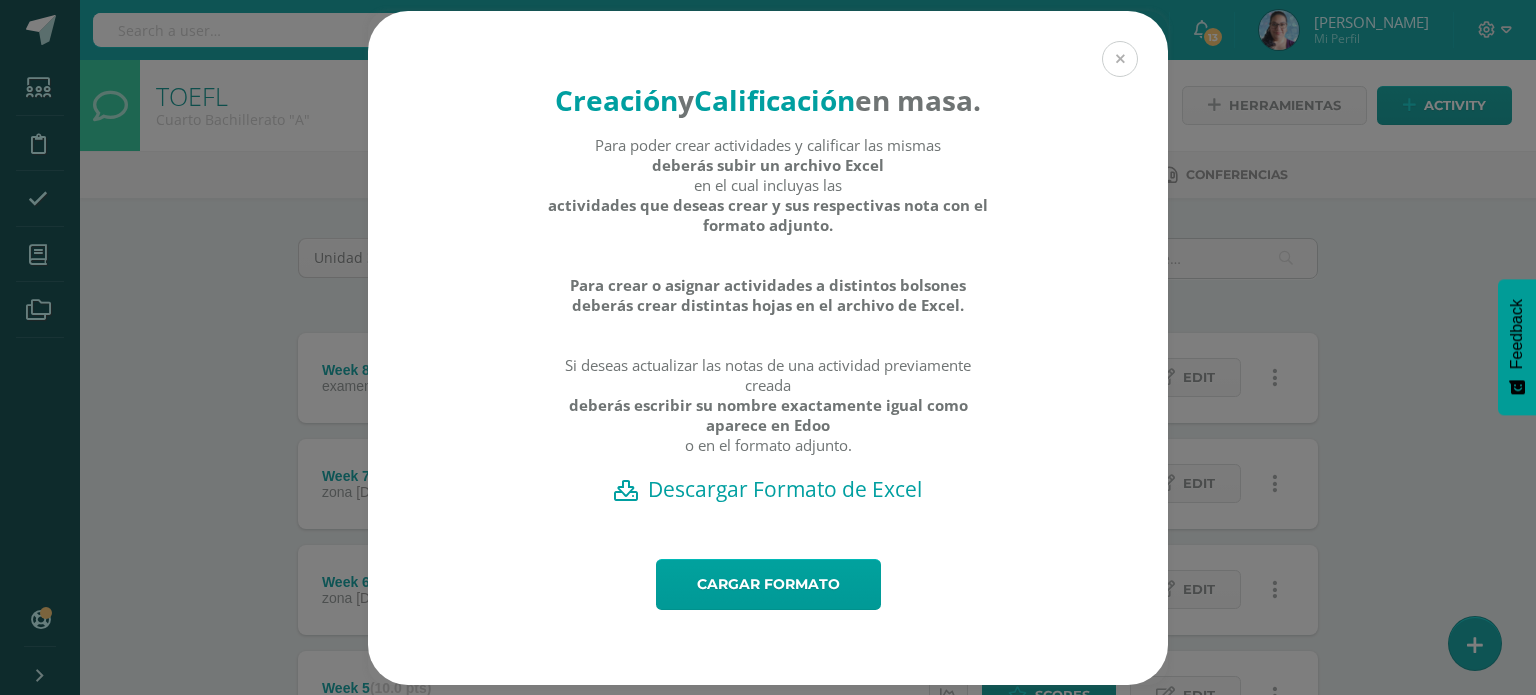 click at bounding box center [1120, 59] 